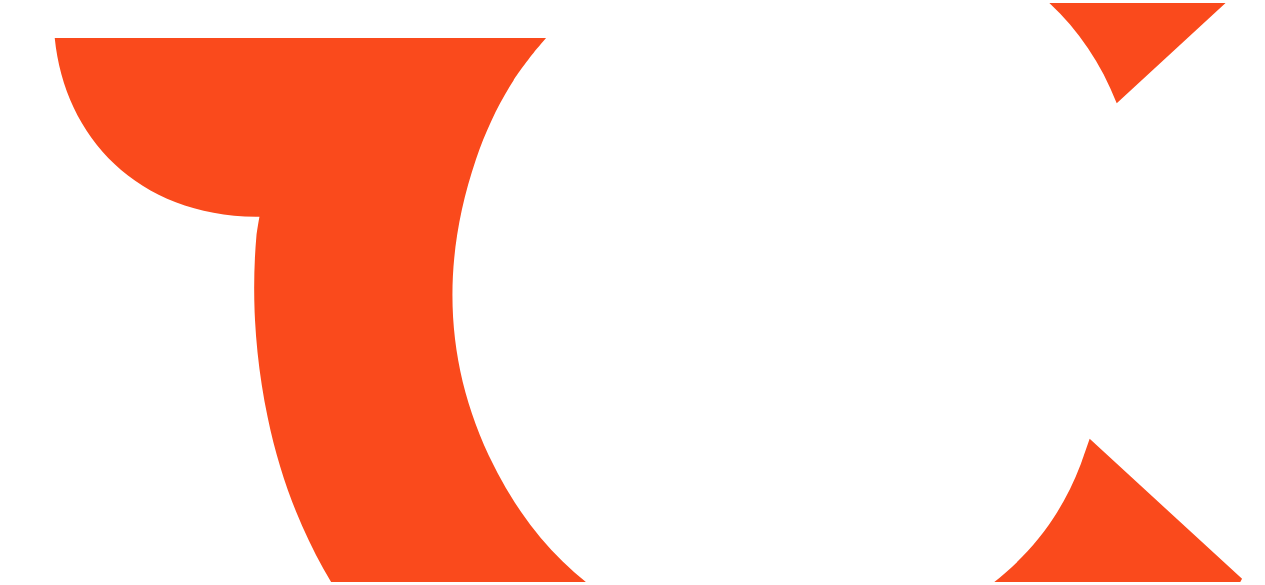 scroll, scrollTop: 0, scrollLeft: 0, axis: both 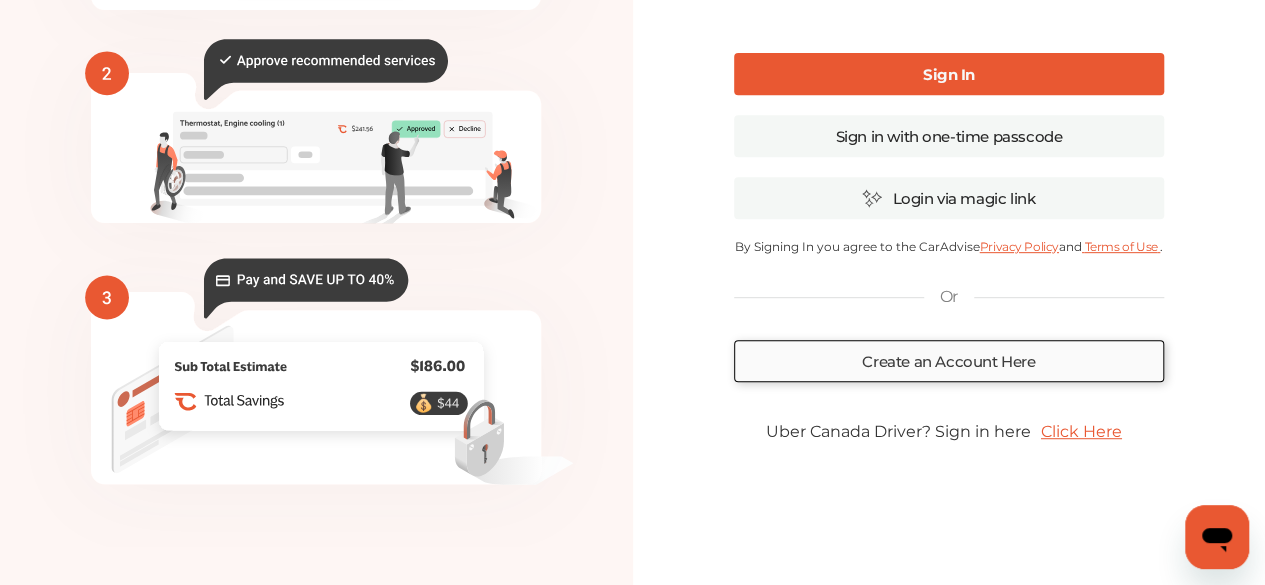 click on "Create an Account Here" at bounding box center (949, 361) 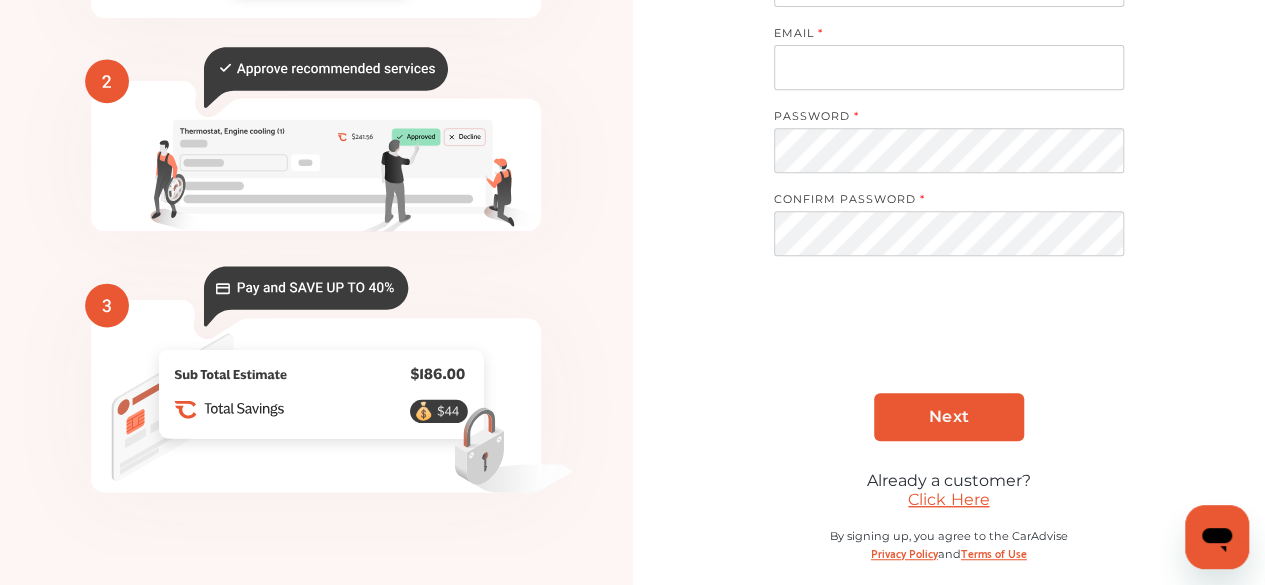 scroll, scrollTop: 295, scrollLeft: 0, axis: vertical 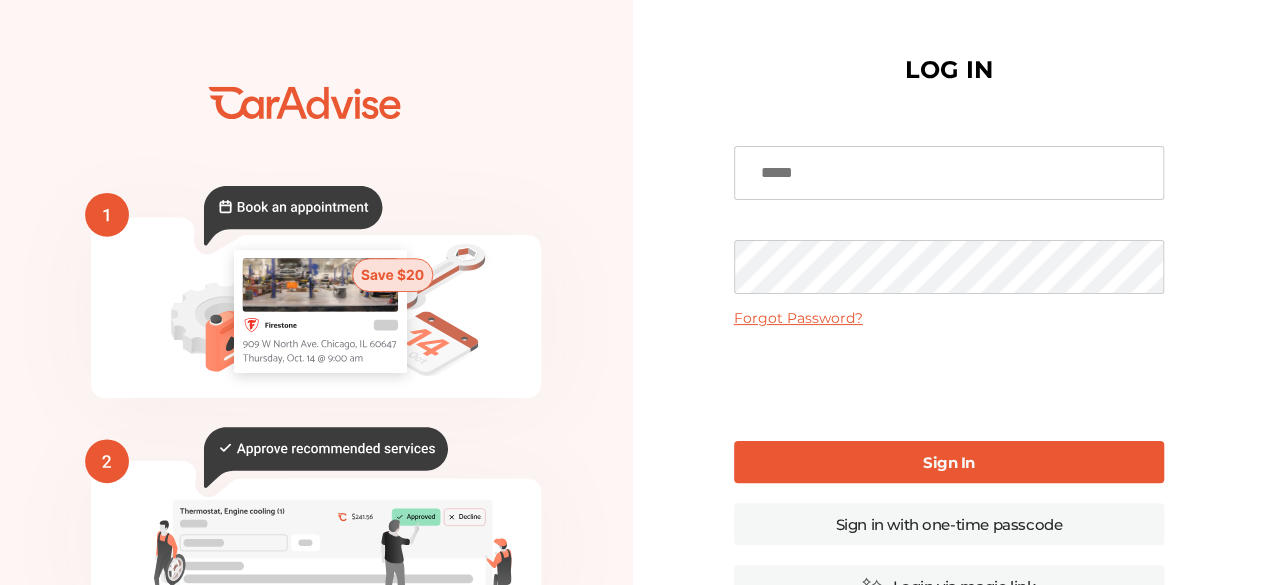 click at bounding box center (949, 173) 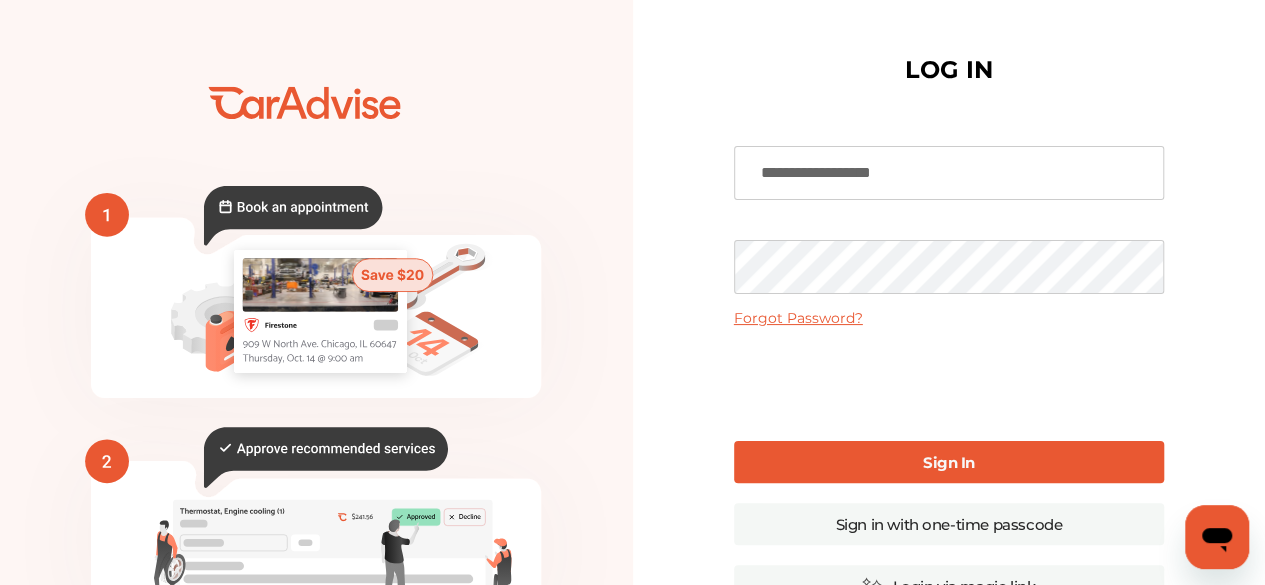 type on "**********" 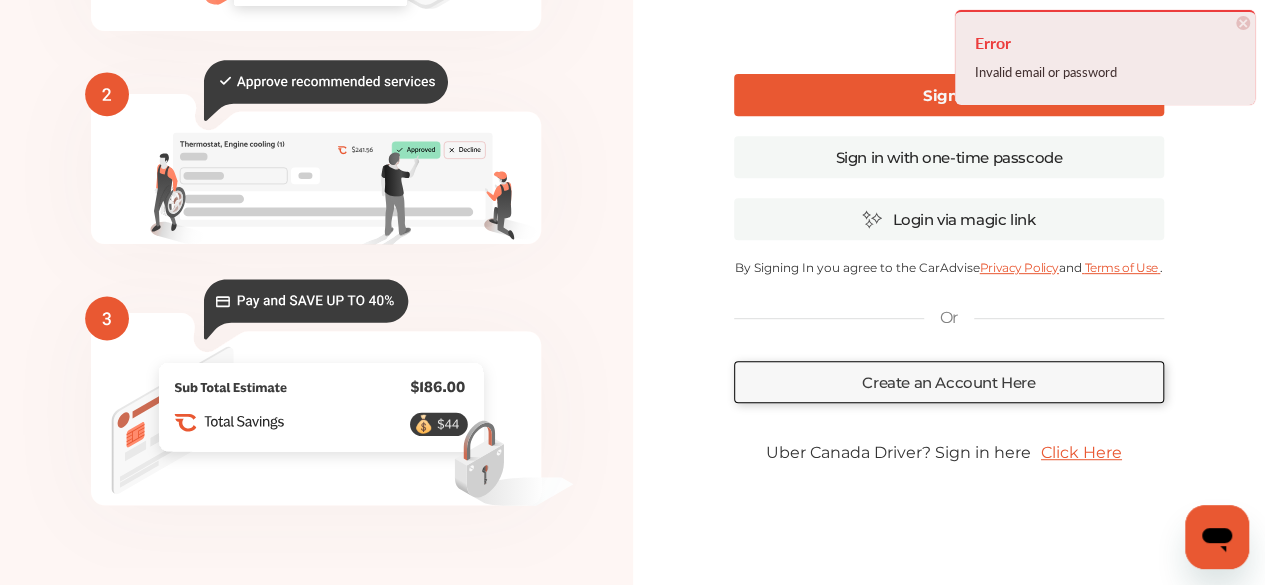 scroll, scrollTop: 388, scrollLeft: 0, axis: vertical 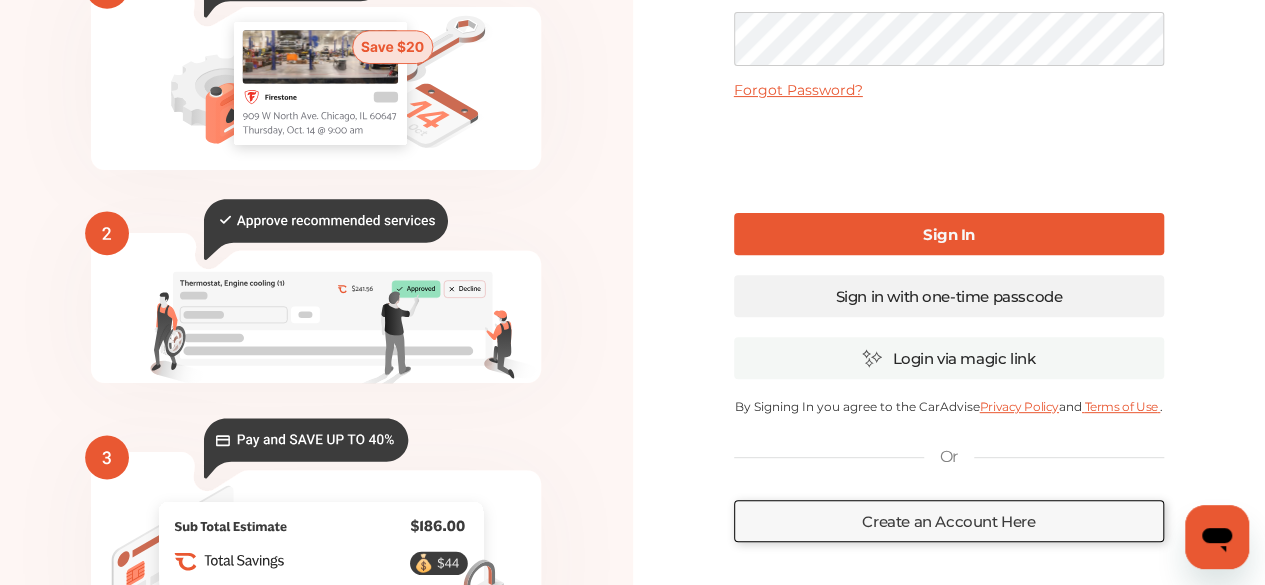 click on "Sign in with one-time passcode" at bounding box center [949, 296] 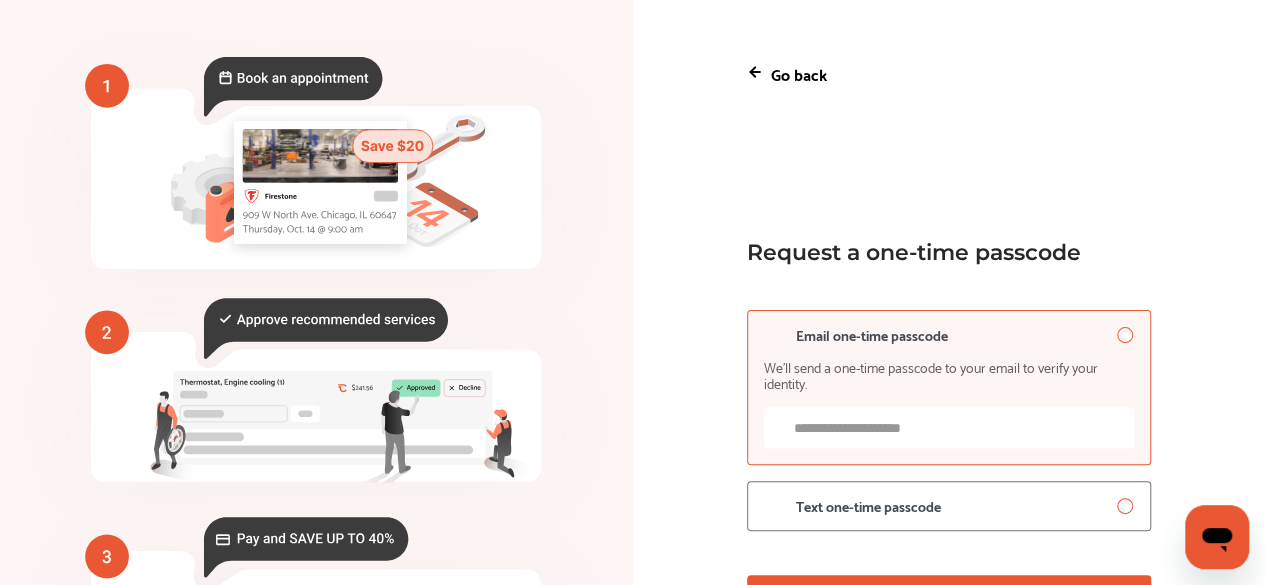scroll, scrollTop: 228, scrollLeft: 0, axis: vertical 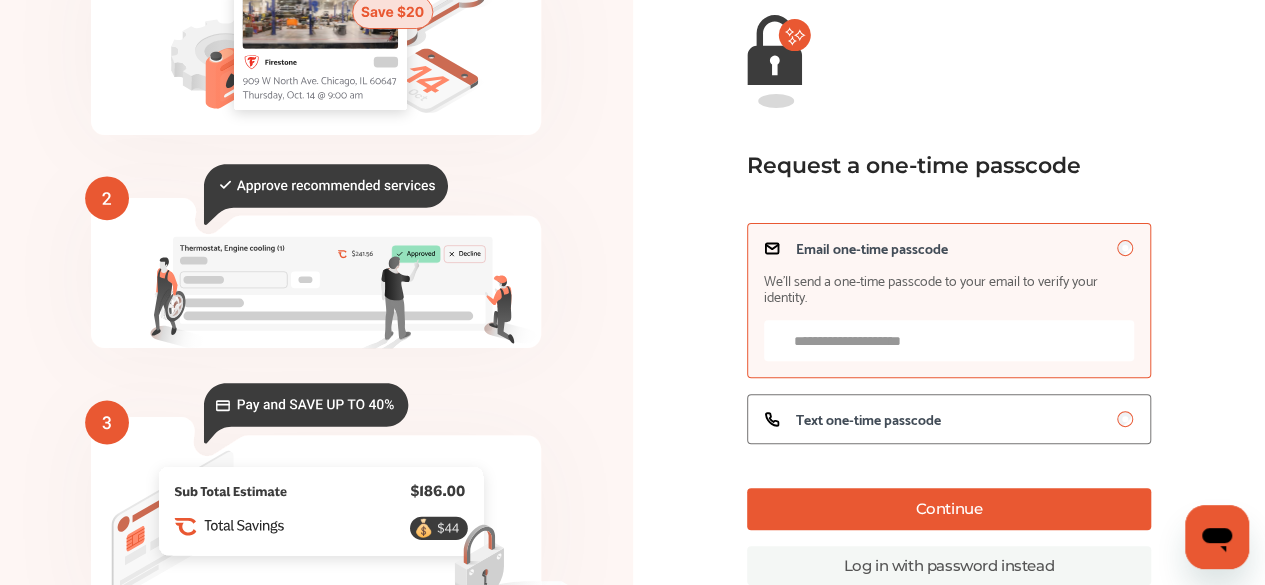 click on "Email one-time passcode We’ll send a one-time passcode to your email to verify your identity." at bounding box center (949, 340) 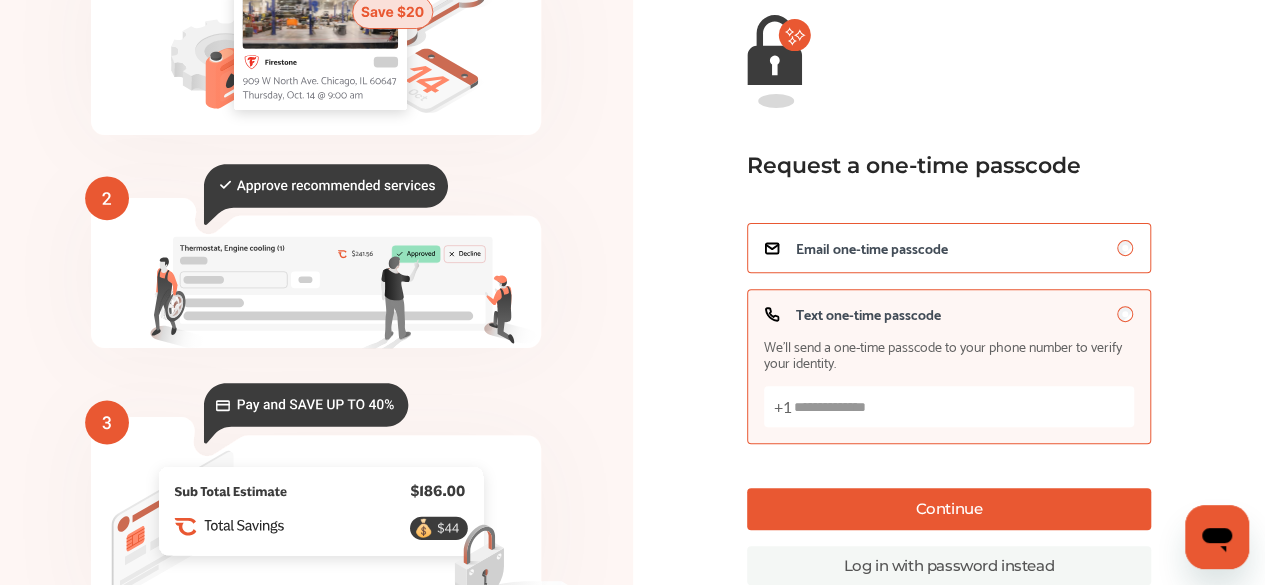 click on "Text one-time passcode We’ll send a one-time passcode to your phone number to verify your identity. +1" at bounding box center [949, 406] 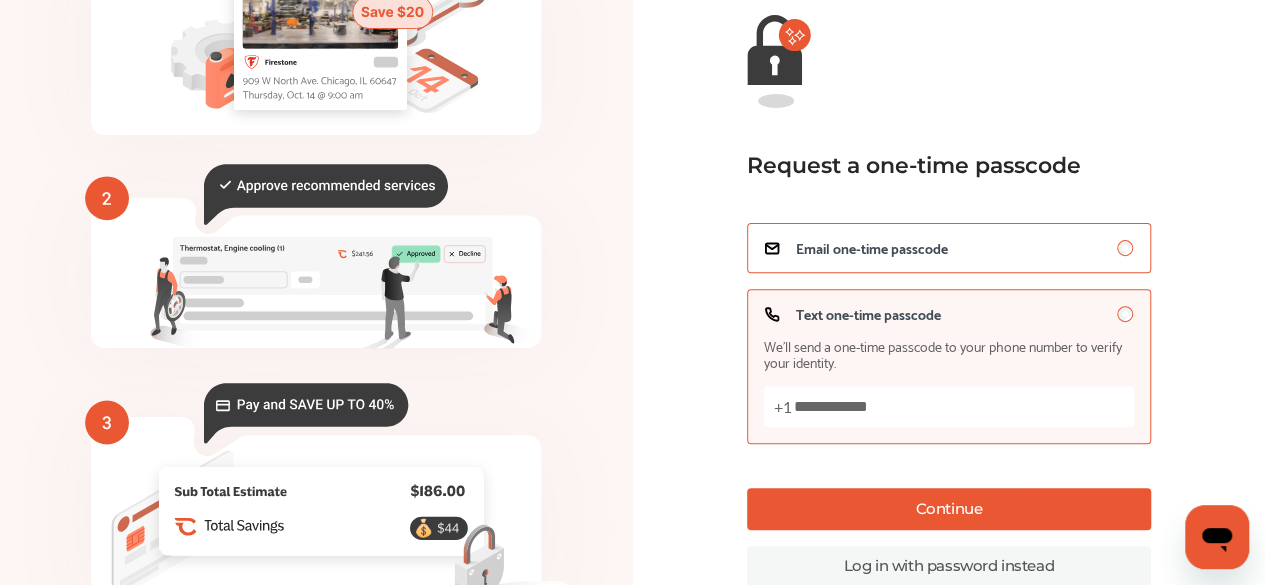 type on "**********" 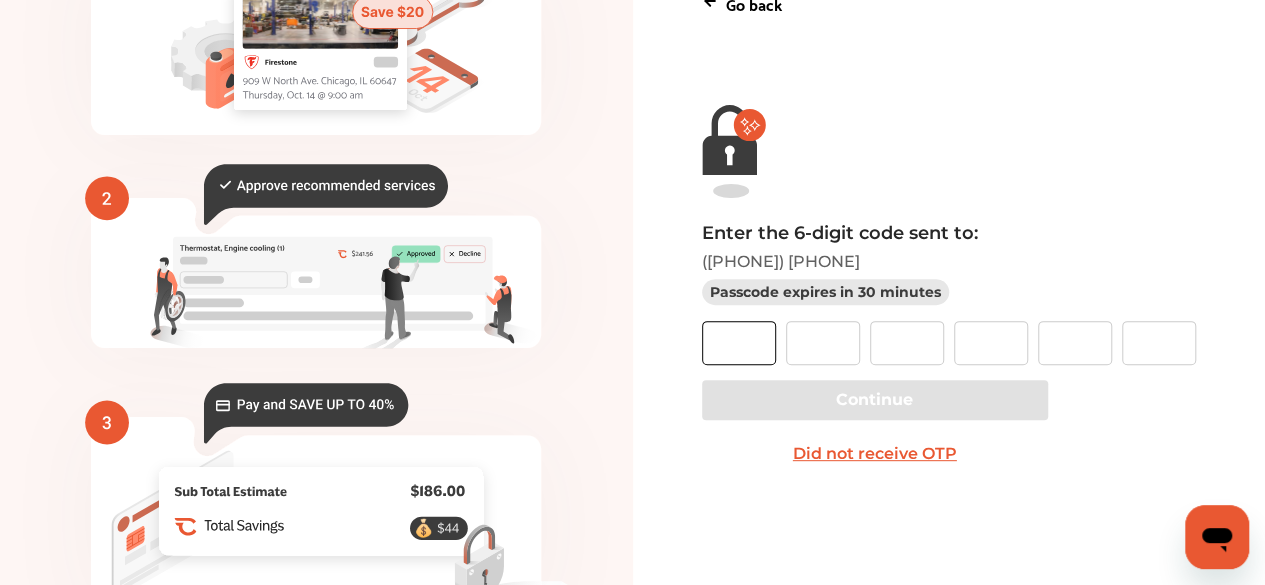 click at bounding box center (739, 343) 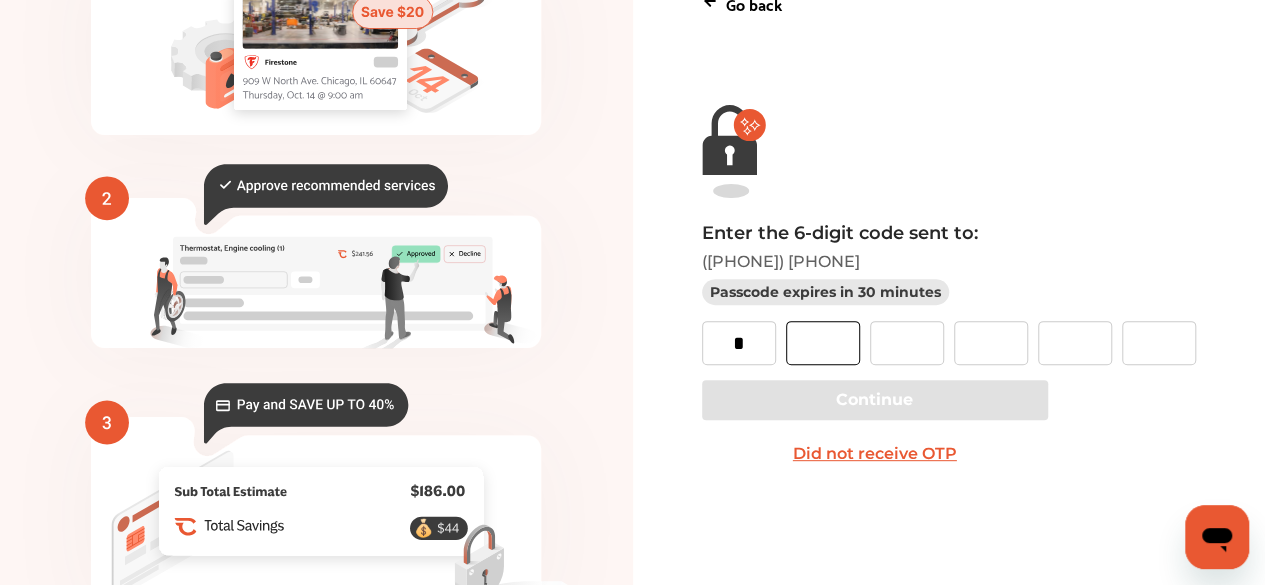 type on "*" 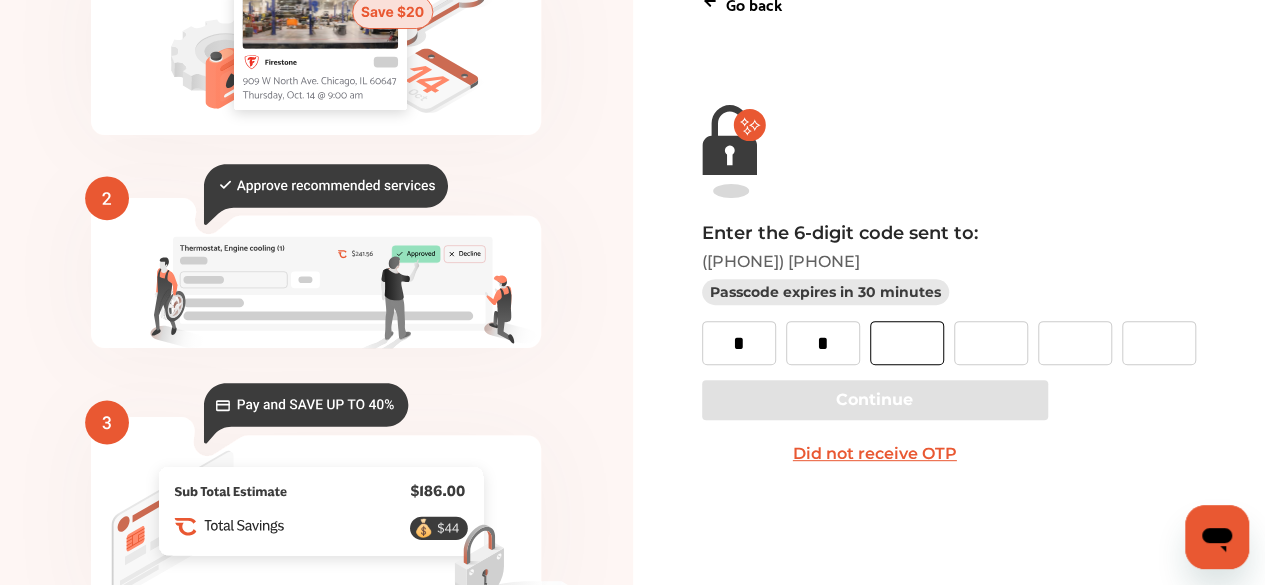 type on "*" 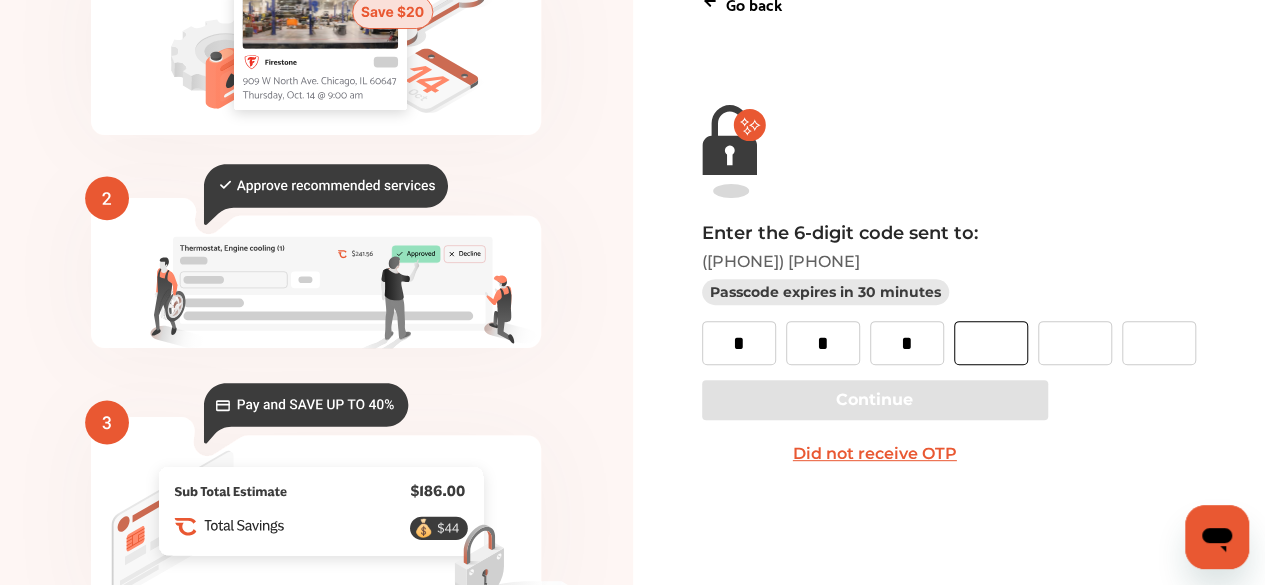 type on "*" 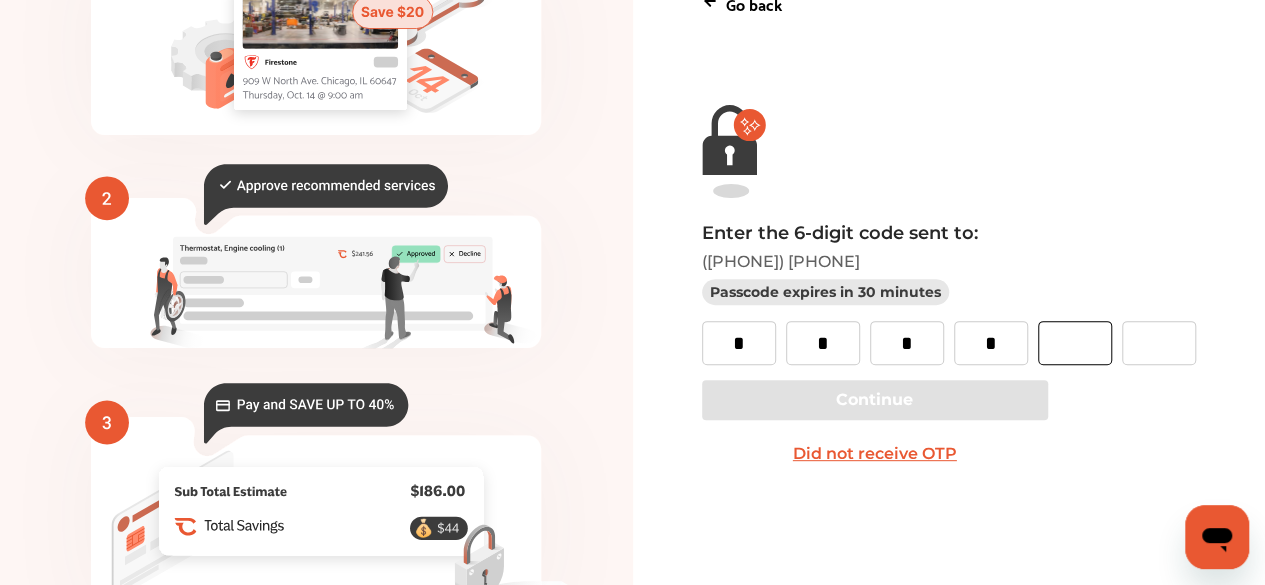 type on "*" 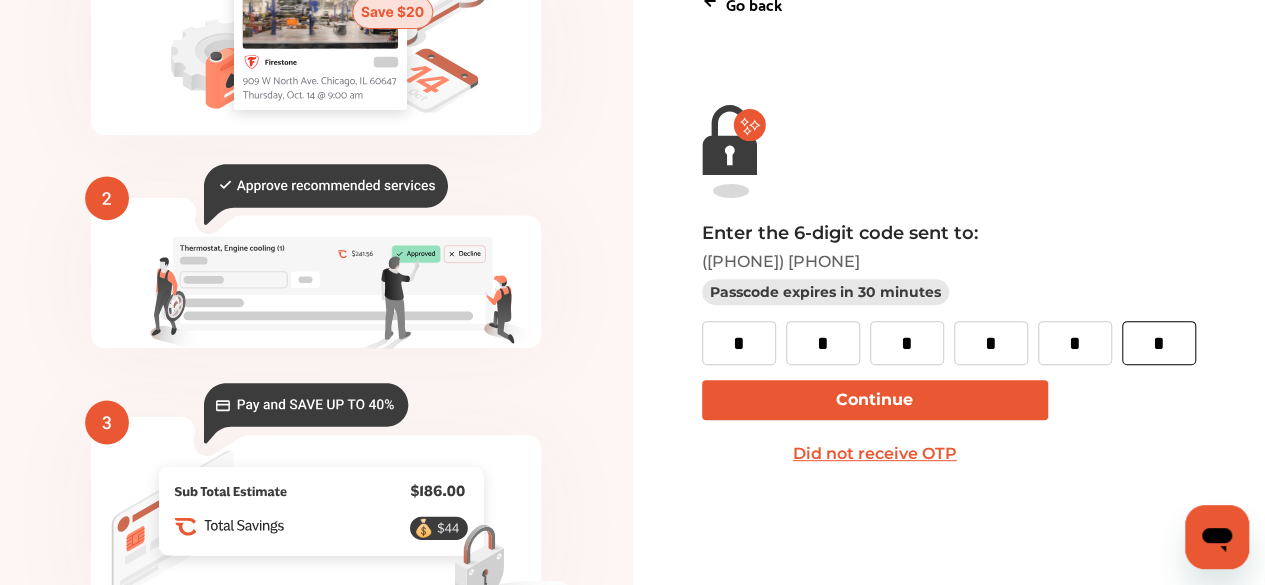 type on "*" 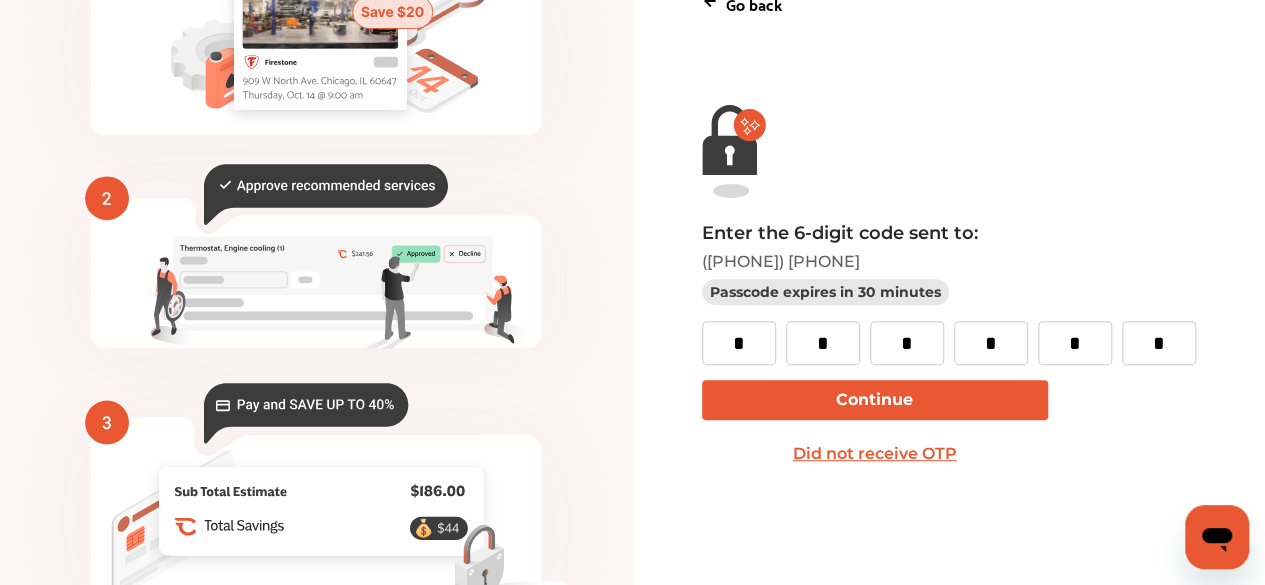 click on "Continue" at bounding box center [875, 400] 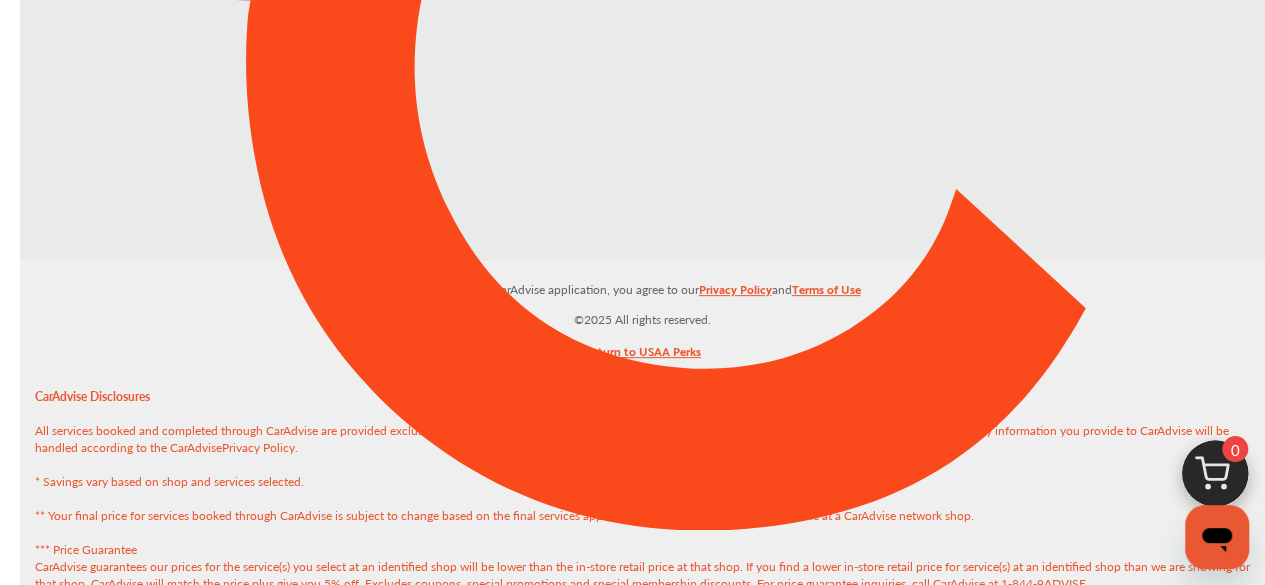 scroll, scrollTop: 0, scrollLeft: 0, axis: both 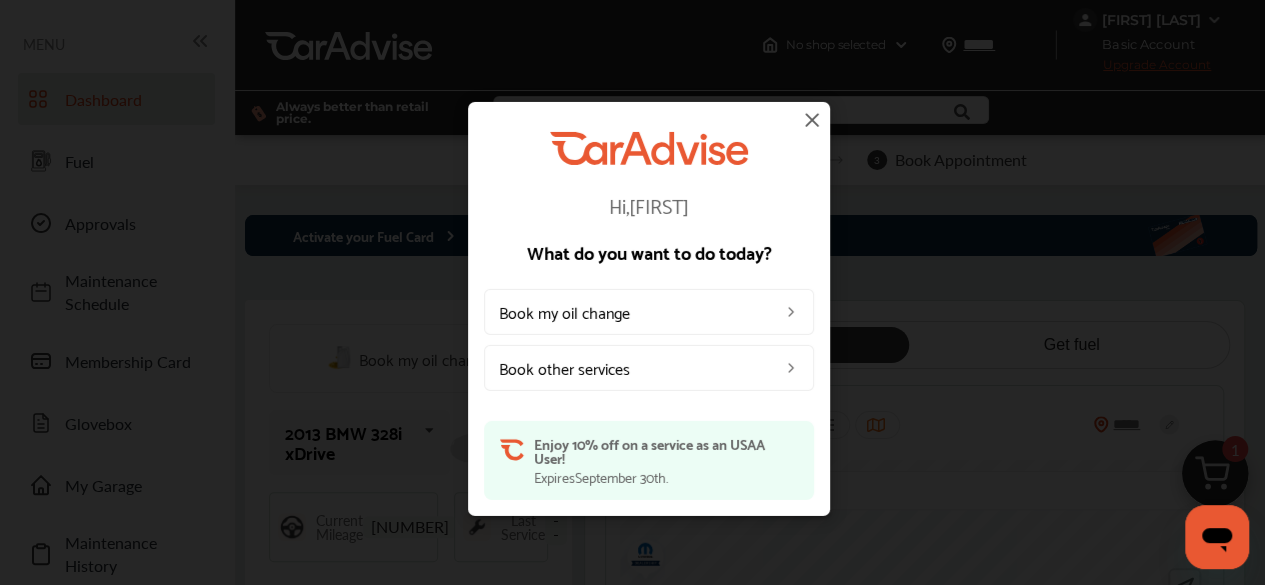 click at bounding box center (812, 119) 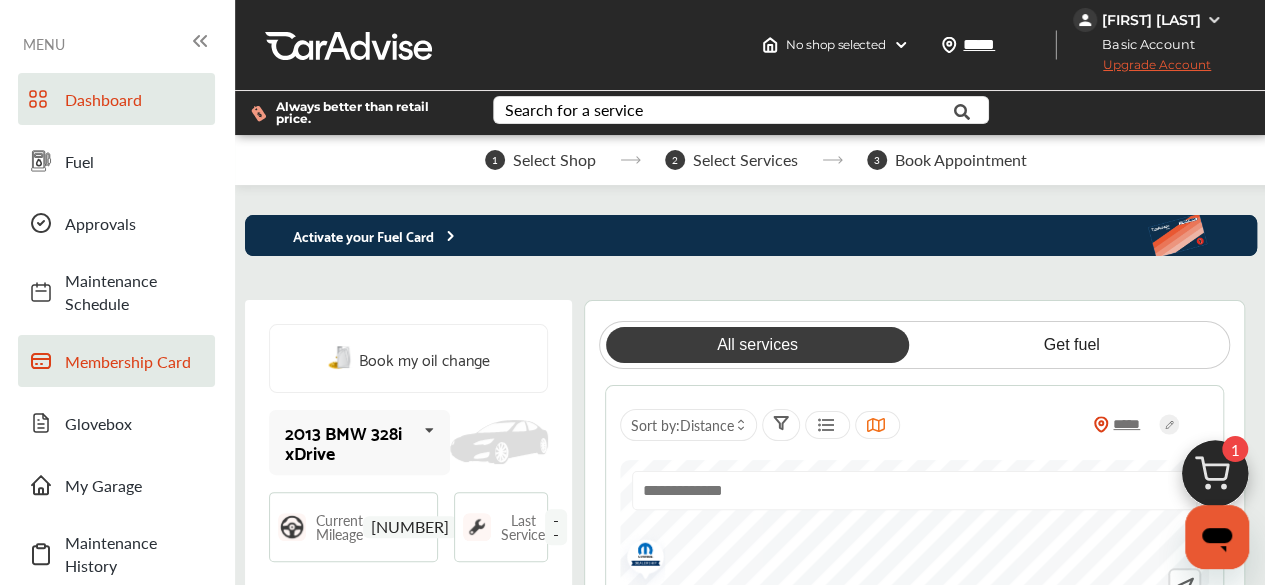 click on "Membership Card" at bounding box center (135, 361) 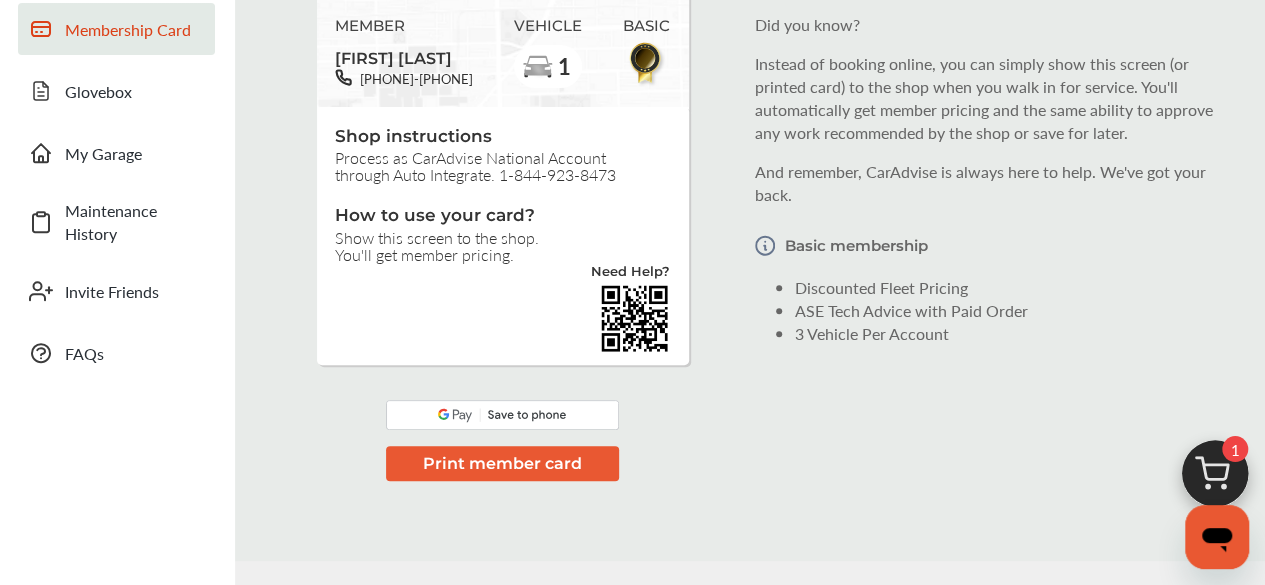 scroll, scrollTop: 335, scrollLeft: 0, axis: vertical 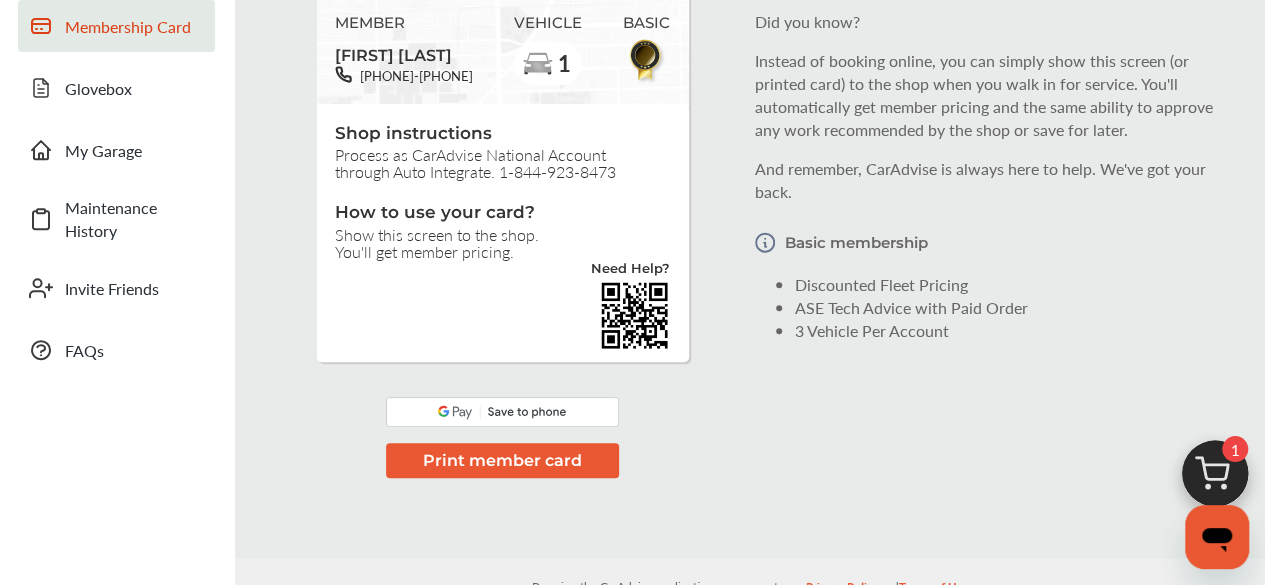 click at bounding box center (502, 412) 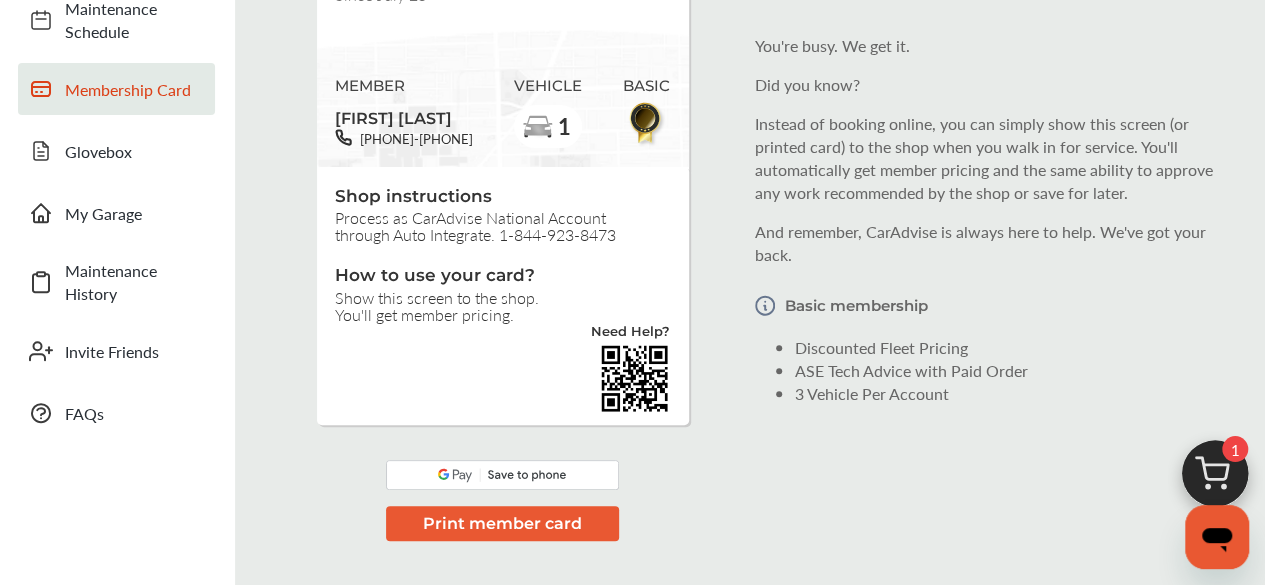 scroll, scrollTop: 273, scrollLeft: 0, axis: vertical 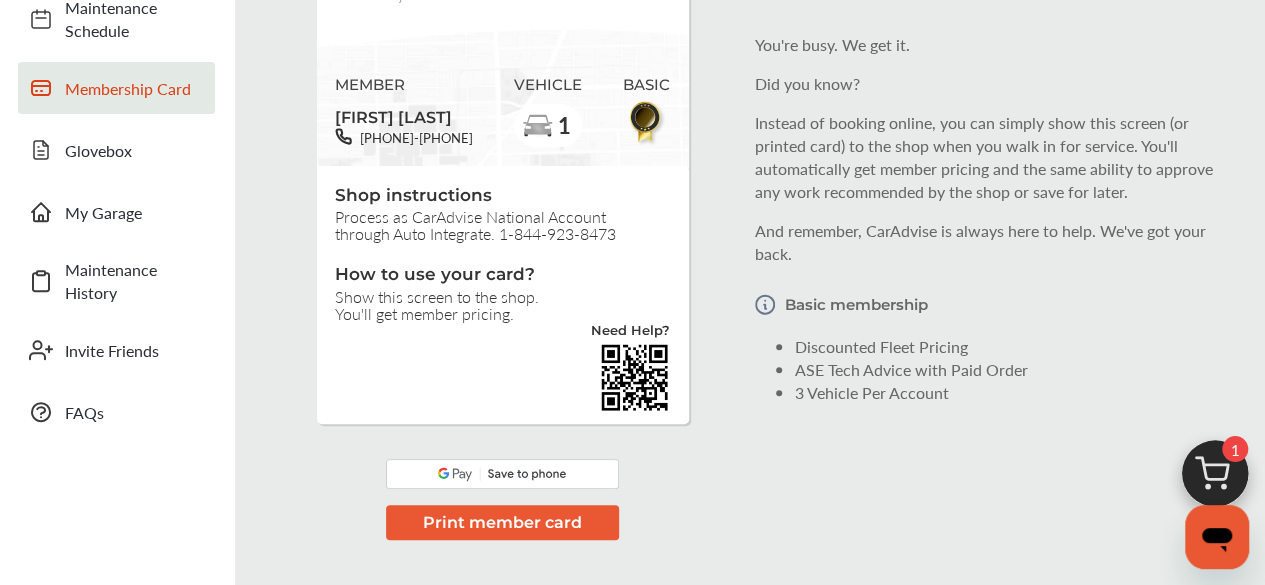 click at bounding box center (502, 474) 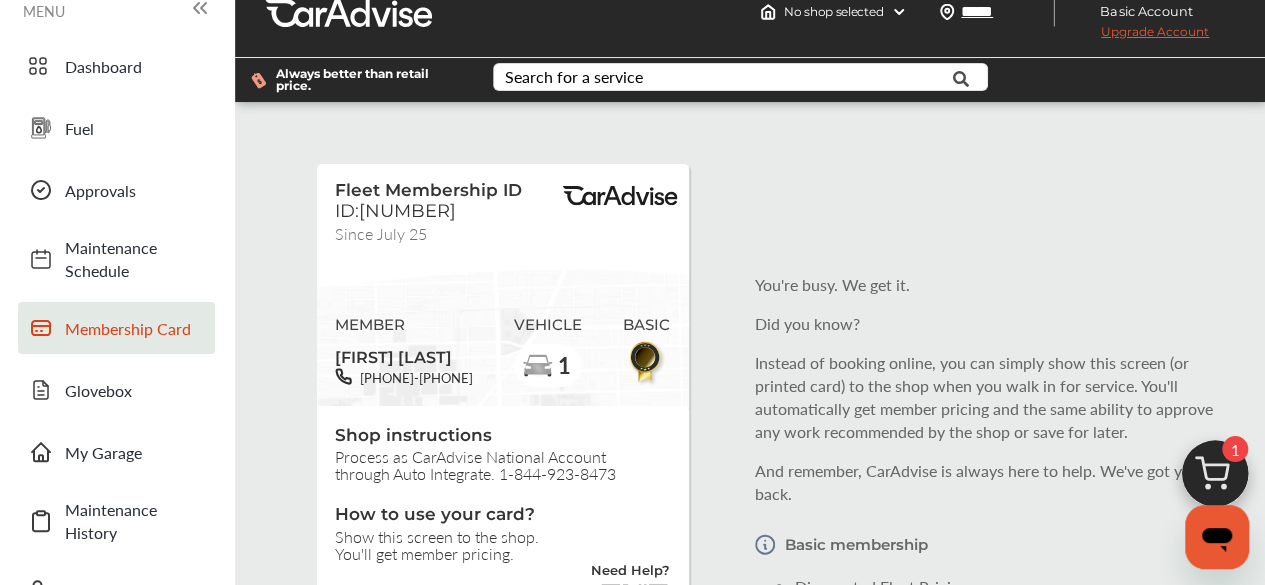 scroll, scrollTop: 28, scrollLeft: 0, axis: vertical 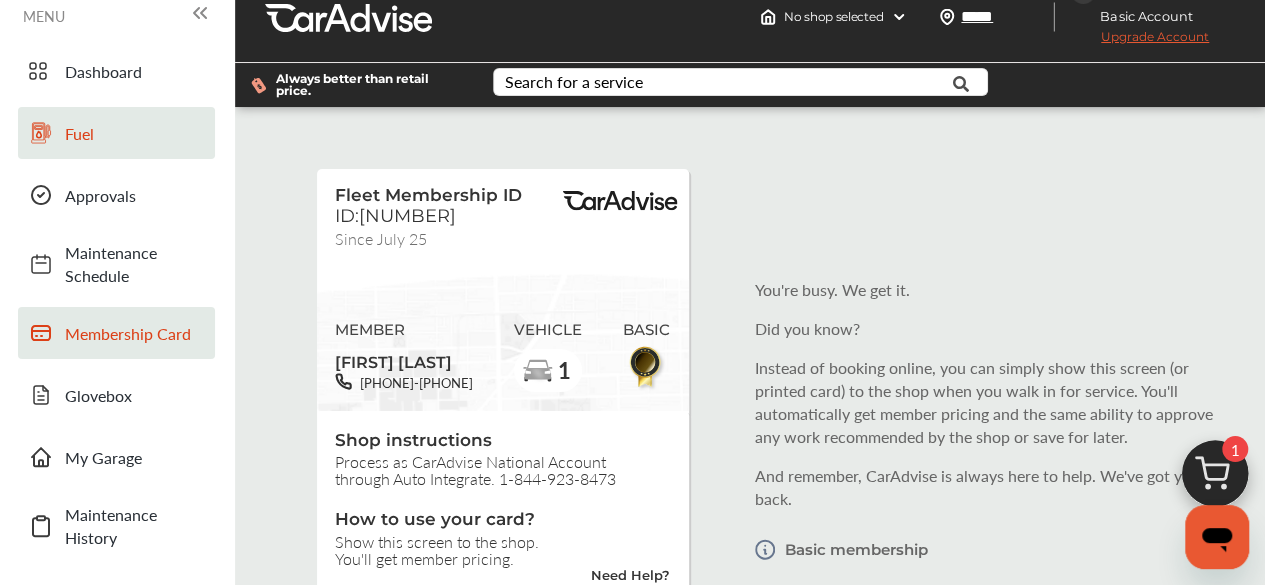 click on "Fuel" at bounding box center [135, 133] 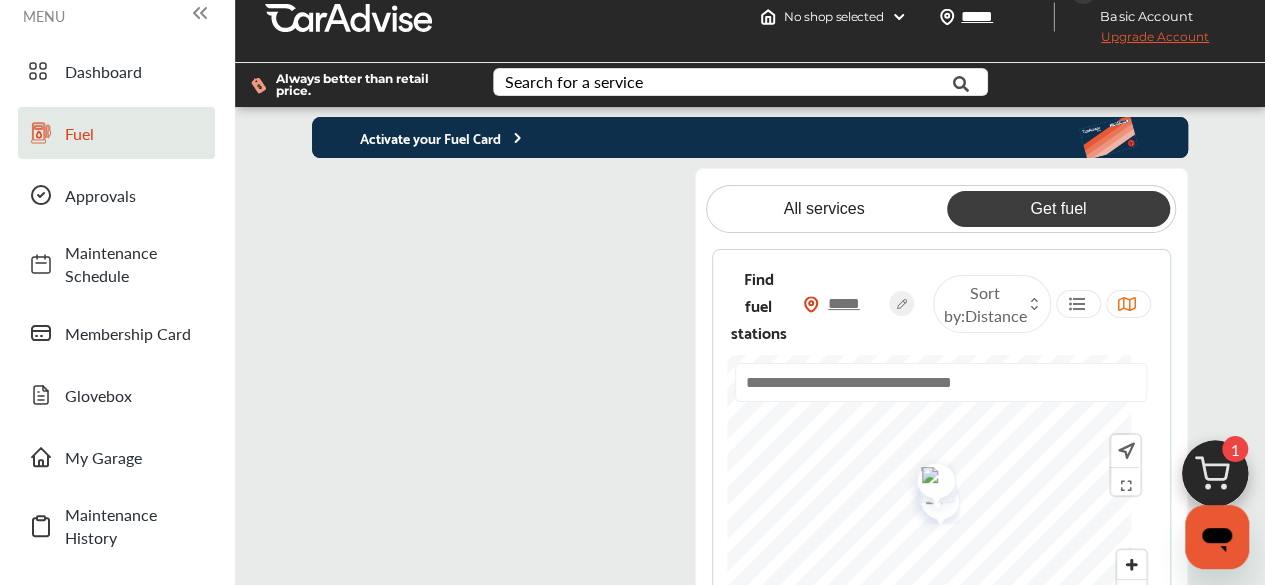 click on "Activate your Fuel Card" at bounding box center (419, 137) 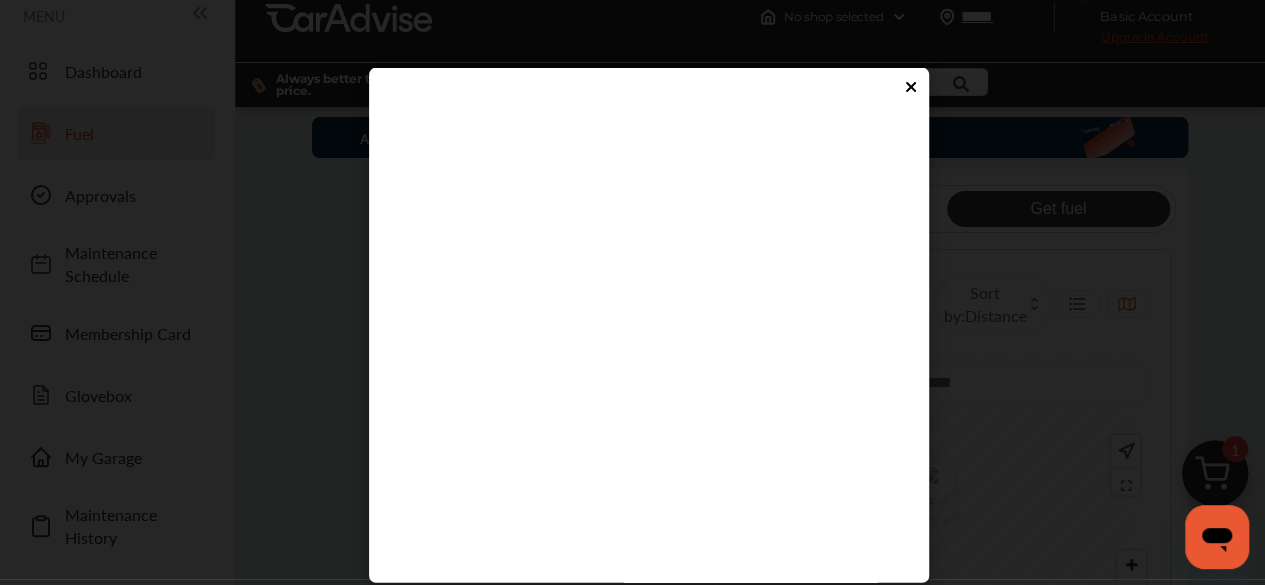type on "****" 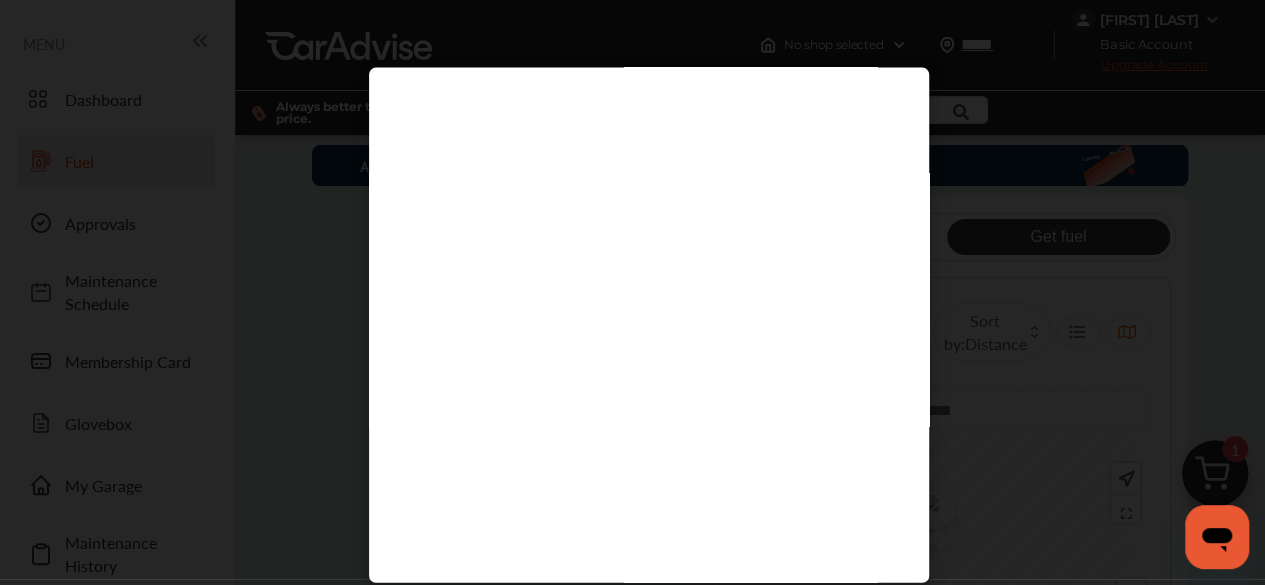 scroll, scrollTop: 184, scrollLeft: 0, axis: vertical 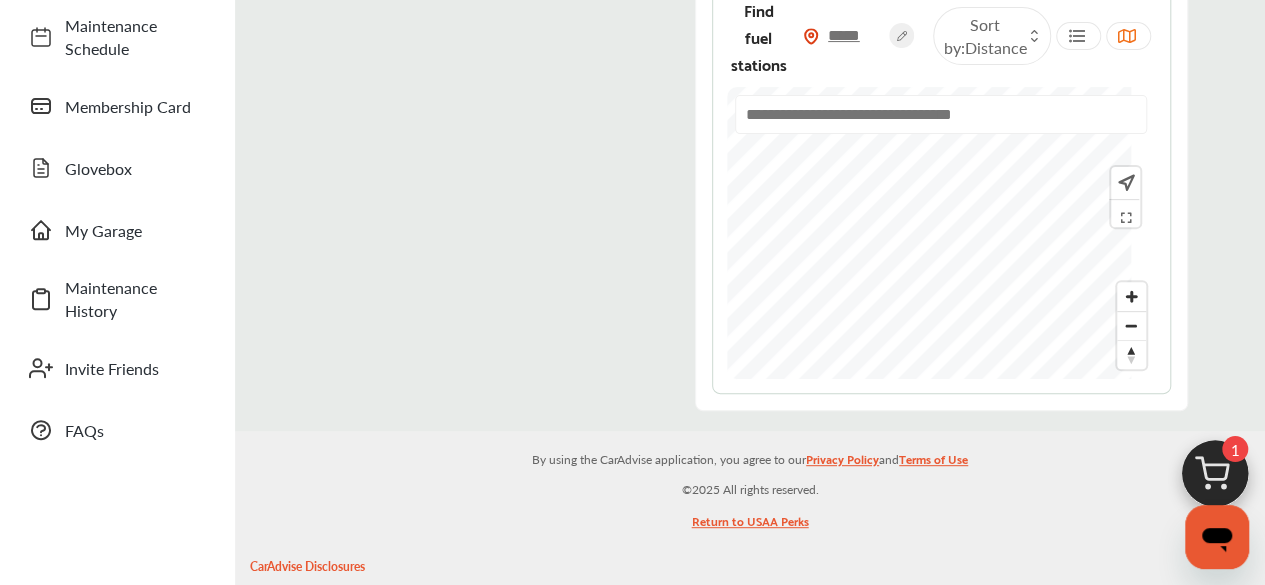 click at bounding box center (941, 114) 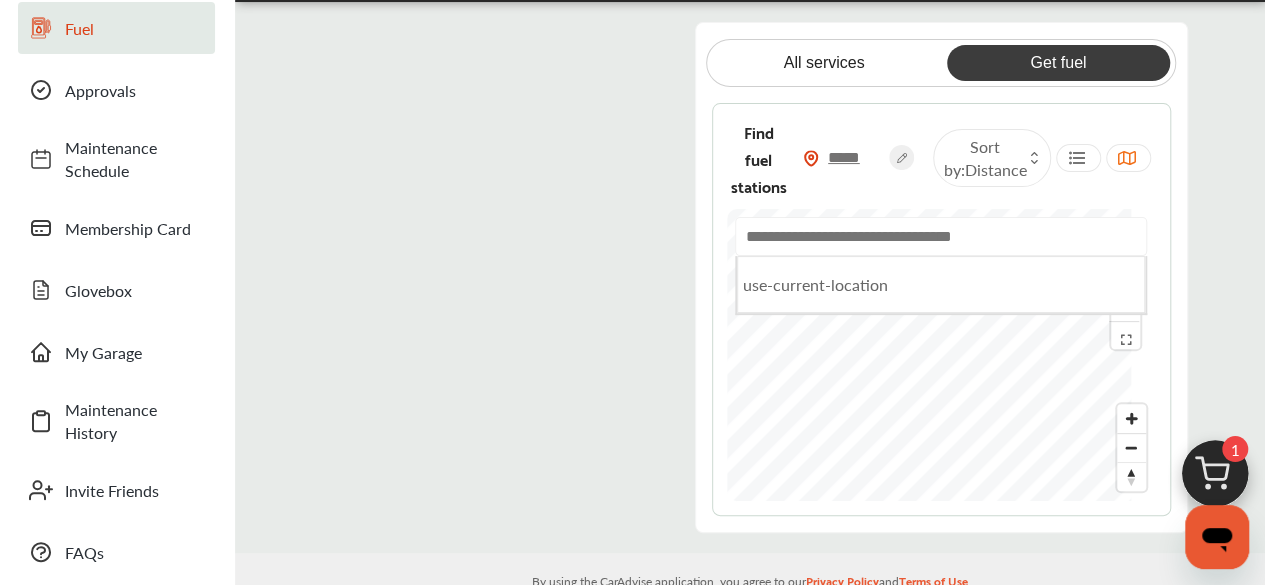 scroll, scrollTop: 135, scrollLeft: 0, axis: vertical 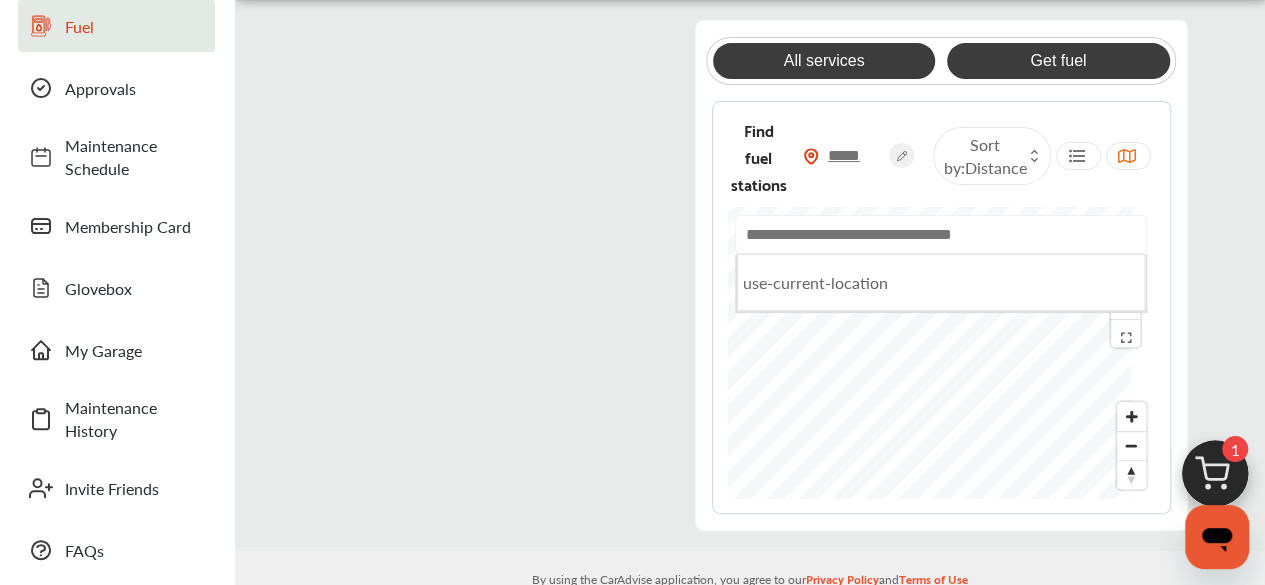 click on "All services" at bounding box center [824, 61] 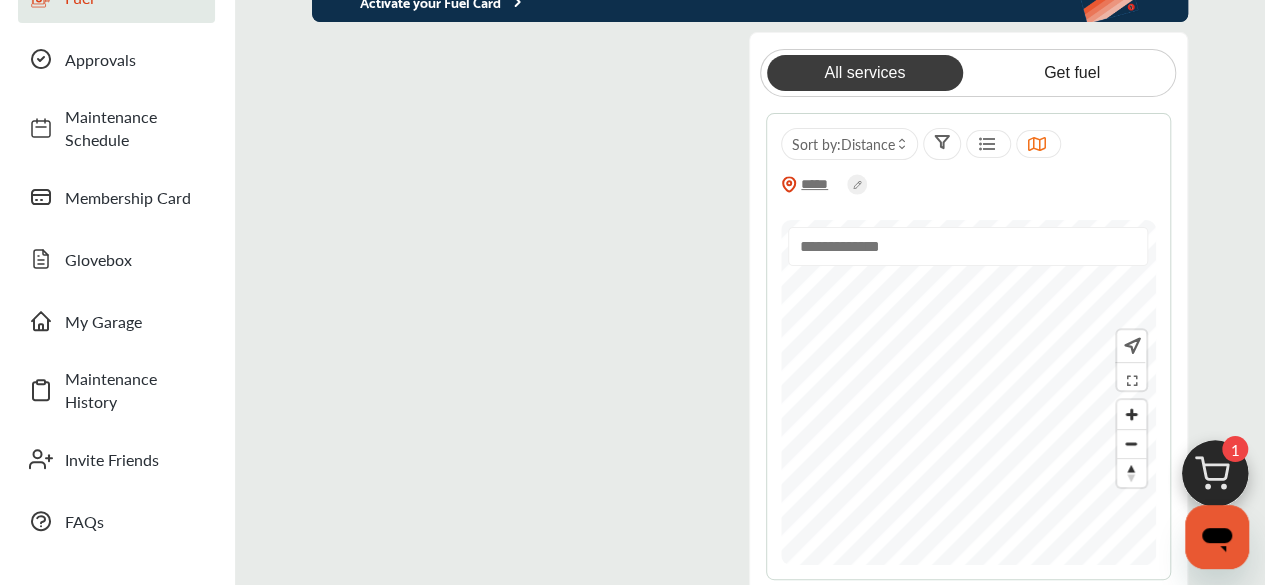 scroll, scrollTop: 163, scrollLeft: 0, axis: vertical 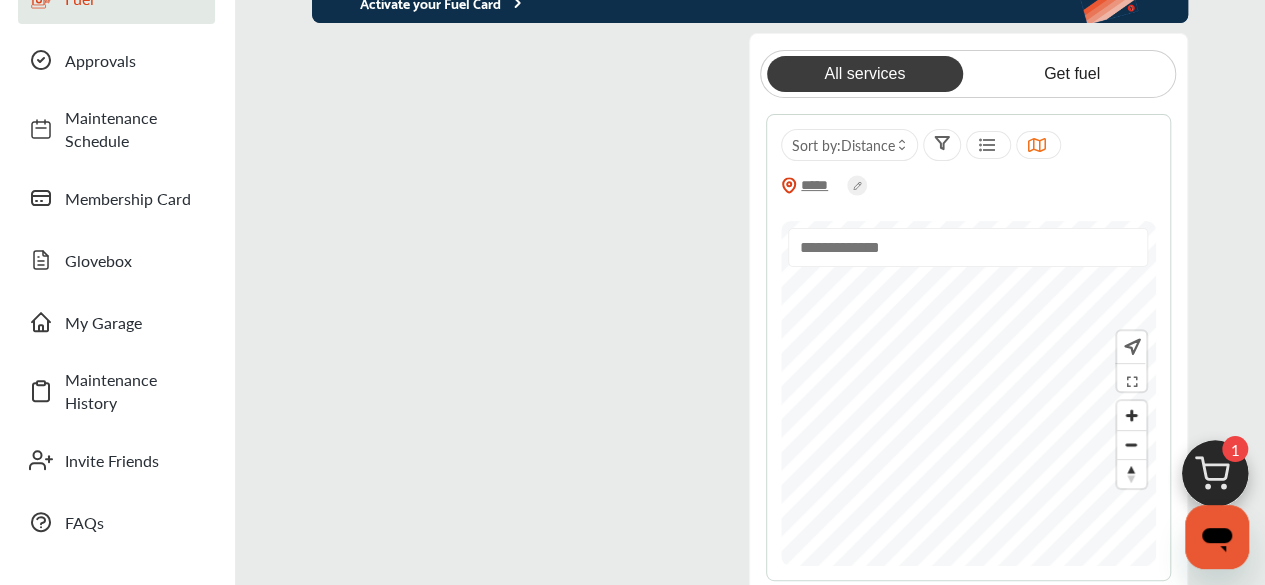 click 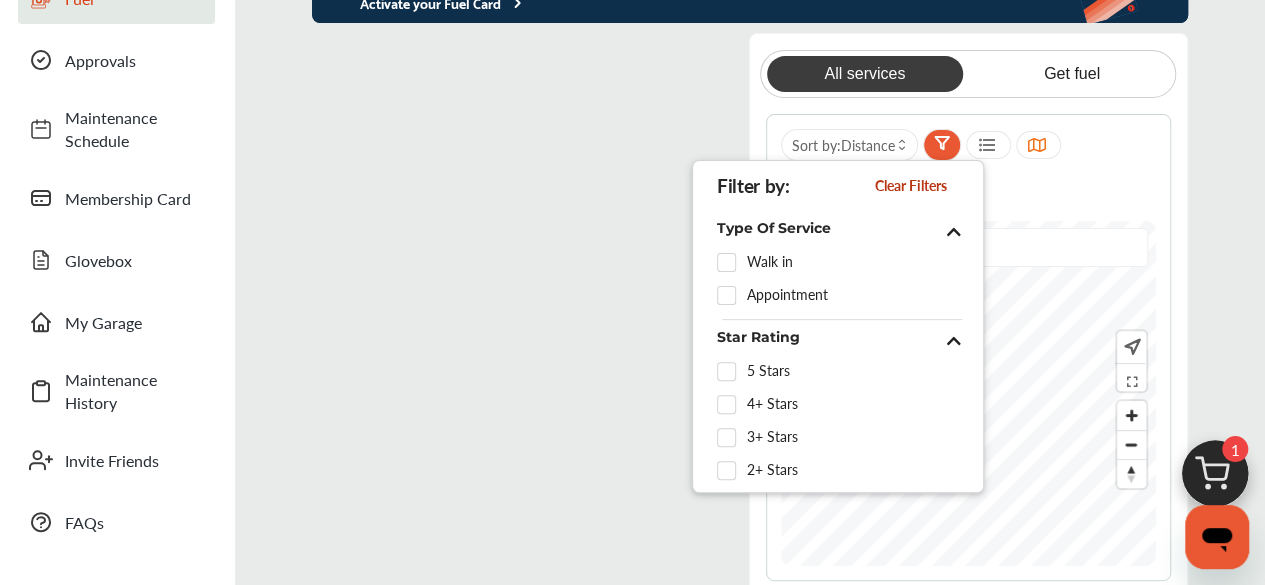 click at bounding box center (1036, 145) 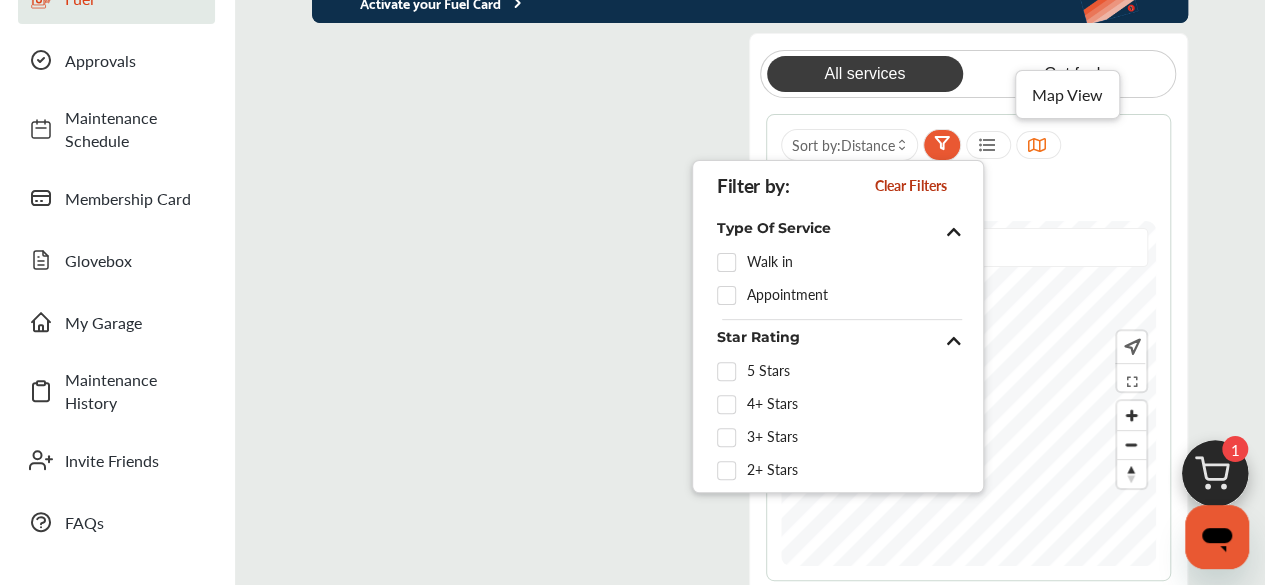 click at bounding box center (1036, 145) 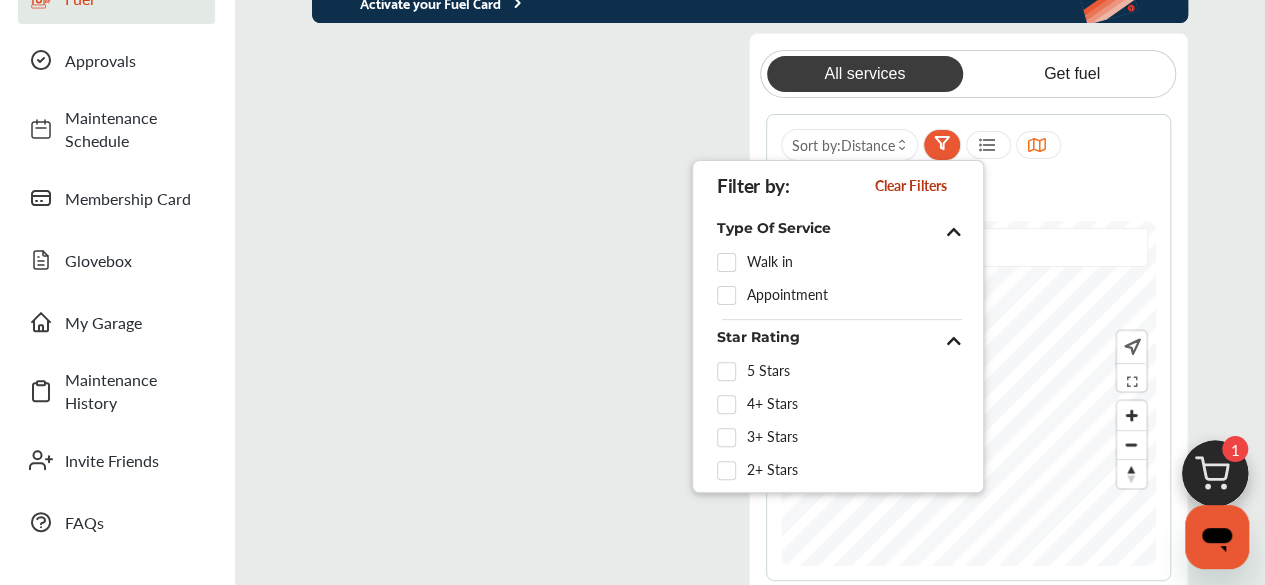 click at bounding box center [1130, 378] 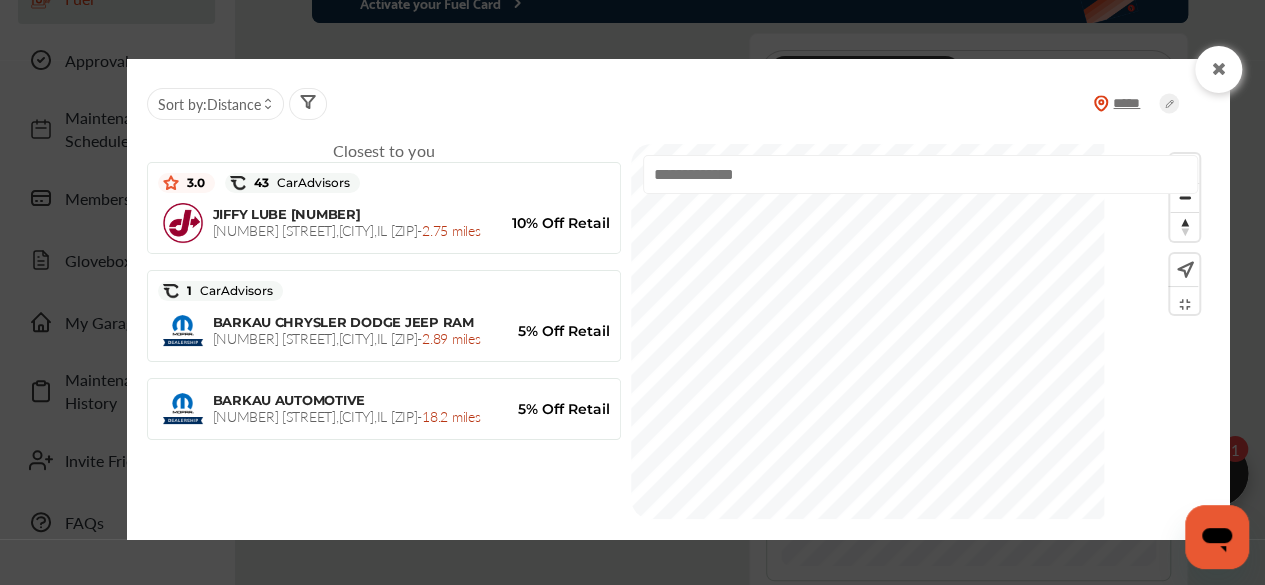 click on "Closest to you   [NUMBER]    CarAdvisors JIFFY LUBE [NUMBER] [NUMBER] [STREET] ,  [CITY] ,  [STATE]   [ZIP]  -  [NUMBER] miles [PERCENTAGE] Off Retail   [NUMBER]    CarAdvisors BARKAU CHRYSLER DODGE JEEP RAM [NUMBER] [STREET] ,  [CITY] ,  [STATE]   [ZIP]  -  [NUMBER] miles [PERCENTAGE] Off Retail BARKAU AUTOMOTIVE [NUMBER] [STREET] ,  [CITY] ,  [STATE]   [ZIP]  -  [NUMBER] miles [PERCENTAGE] Off Retail" at bounding box center (678, 329) 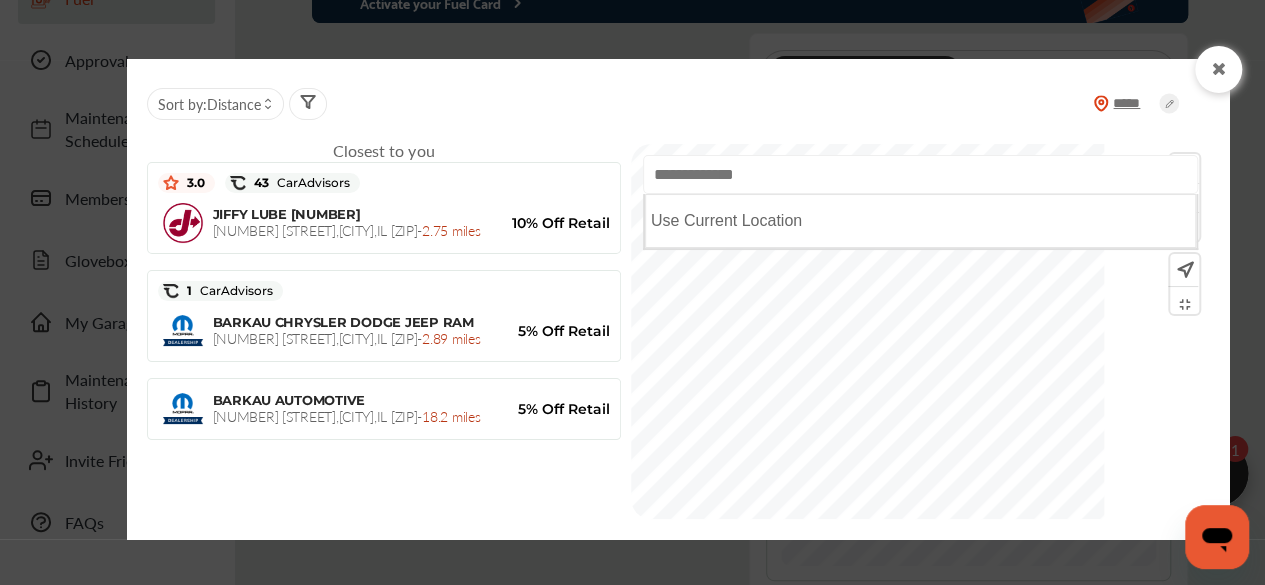 click at bounding box center [920, 174] 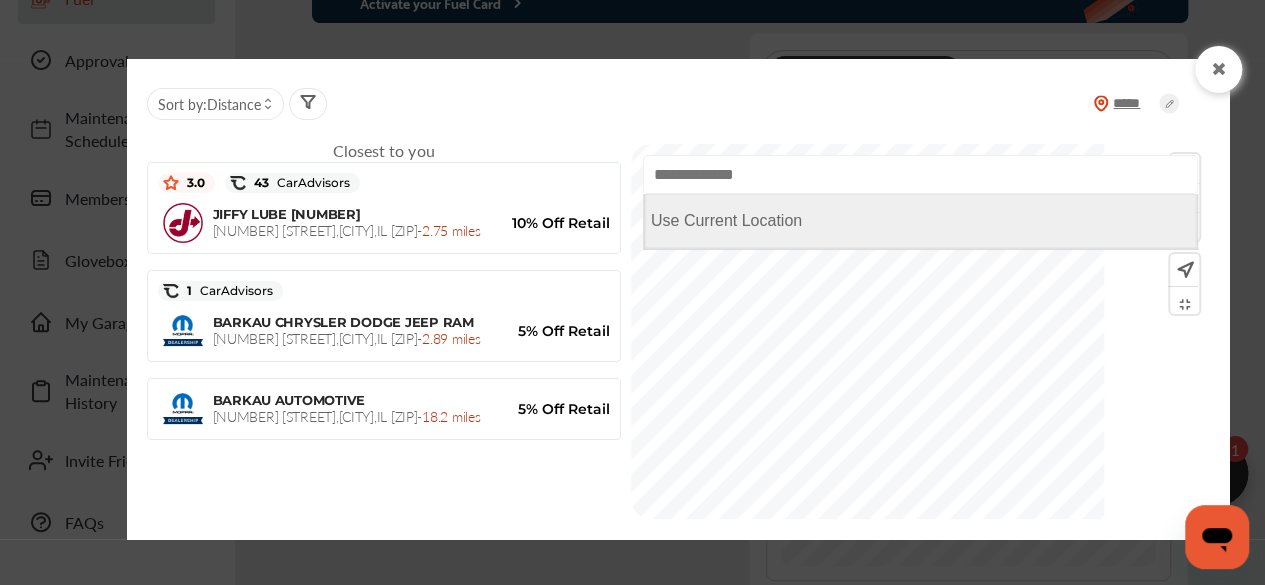 click on "Use Current Location" at bounding box center (920, 221) 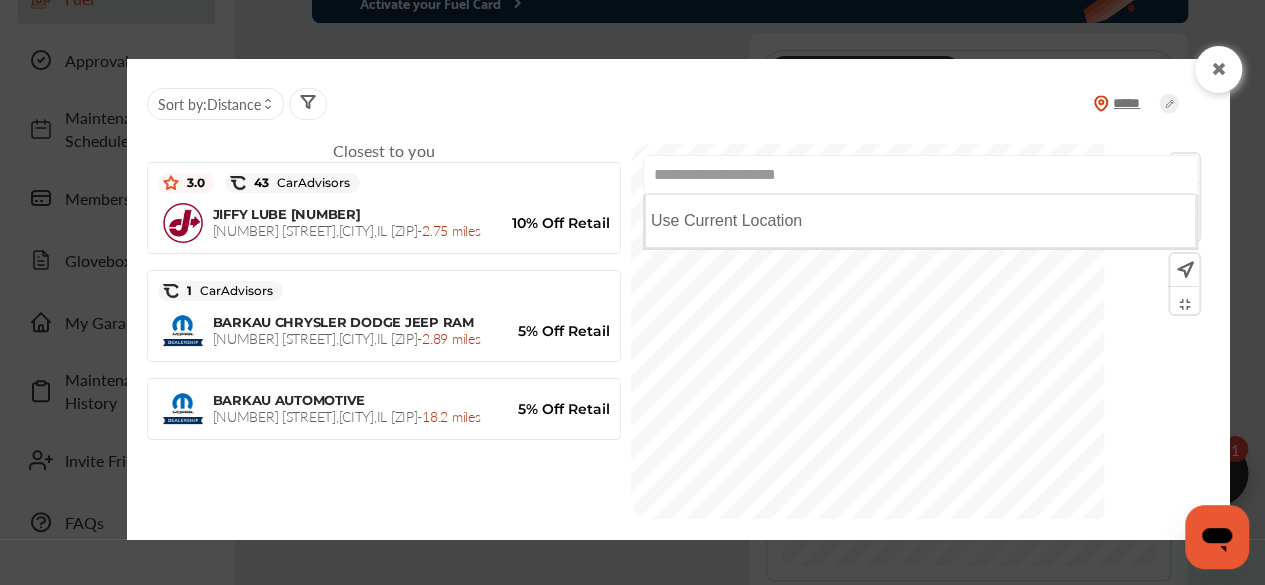 click on "**********" at bounding box center [920, 174] 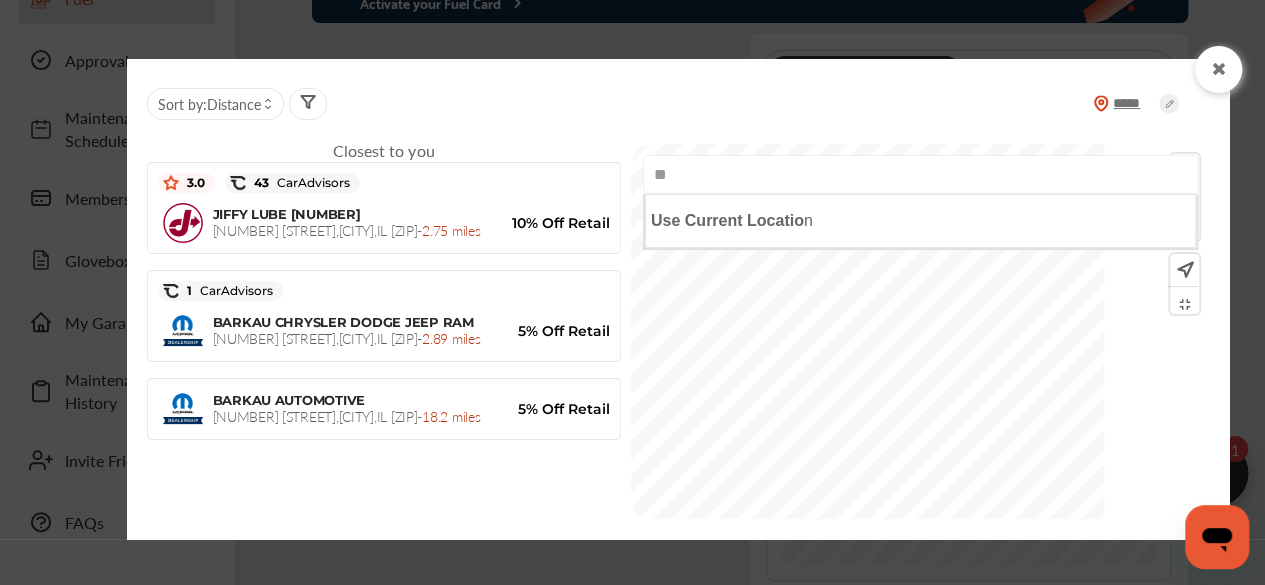 type on "*" 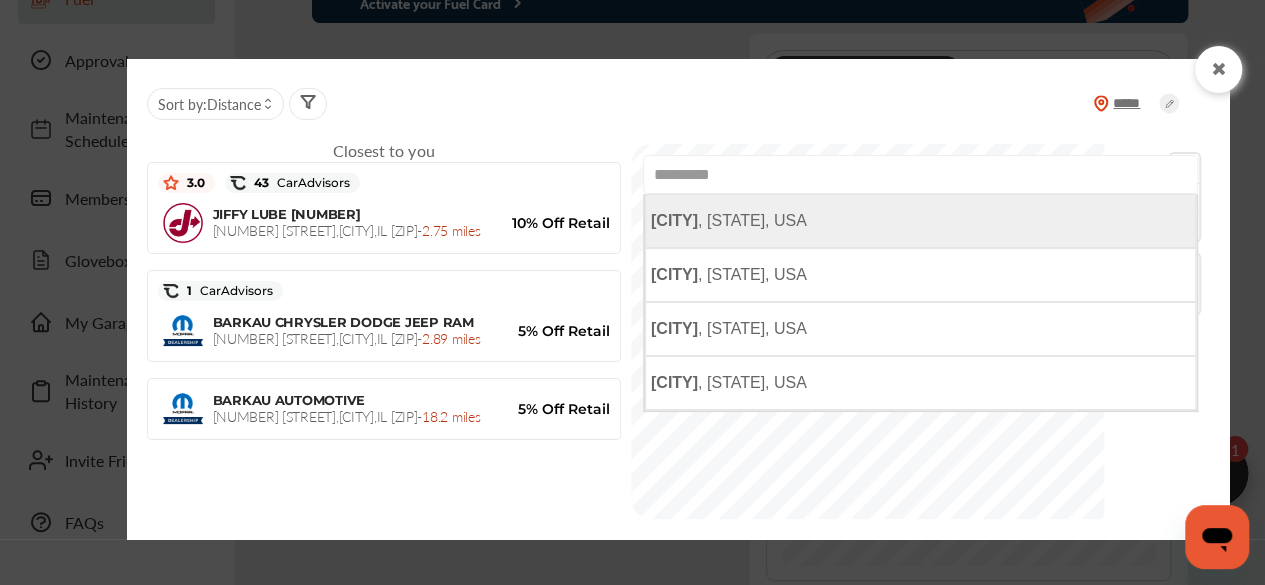 click on "[CITY] , [STATE], USA" at bounding box center [920, 221] 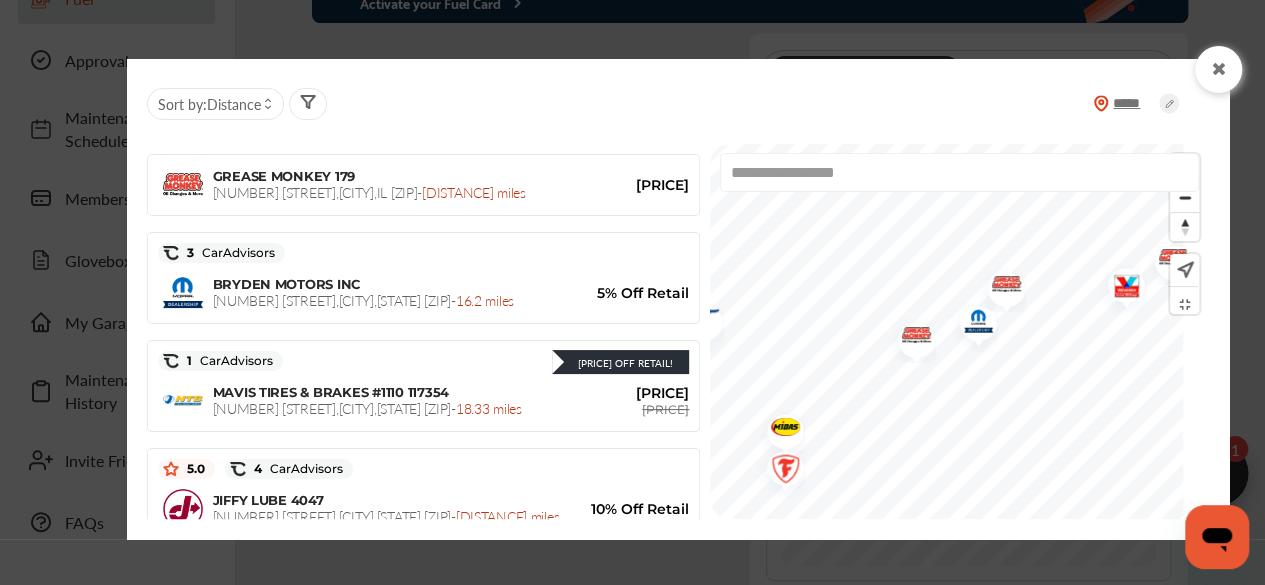 scroll, scrollTop: 2124, scrollLeft: 0, axis: vertical 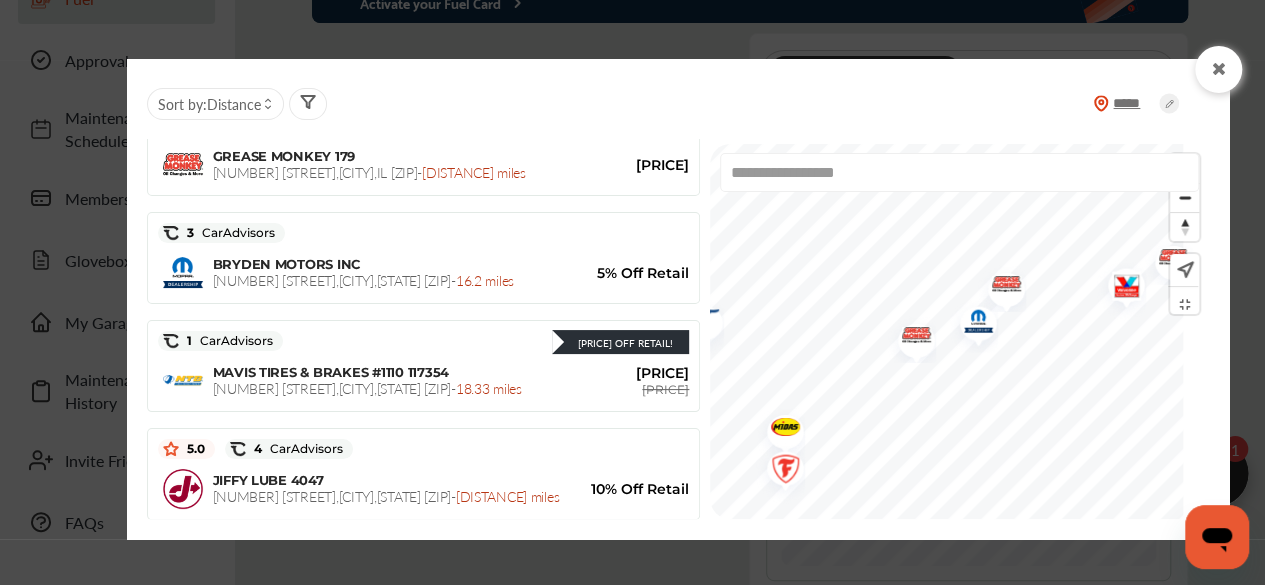 click on "**********" at bounding box center (959, 172) 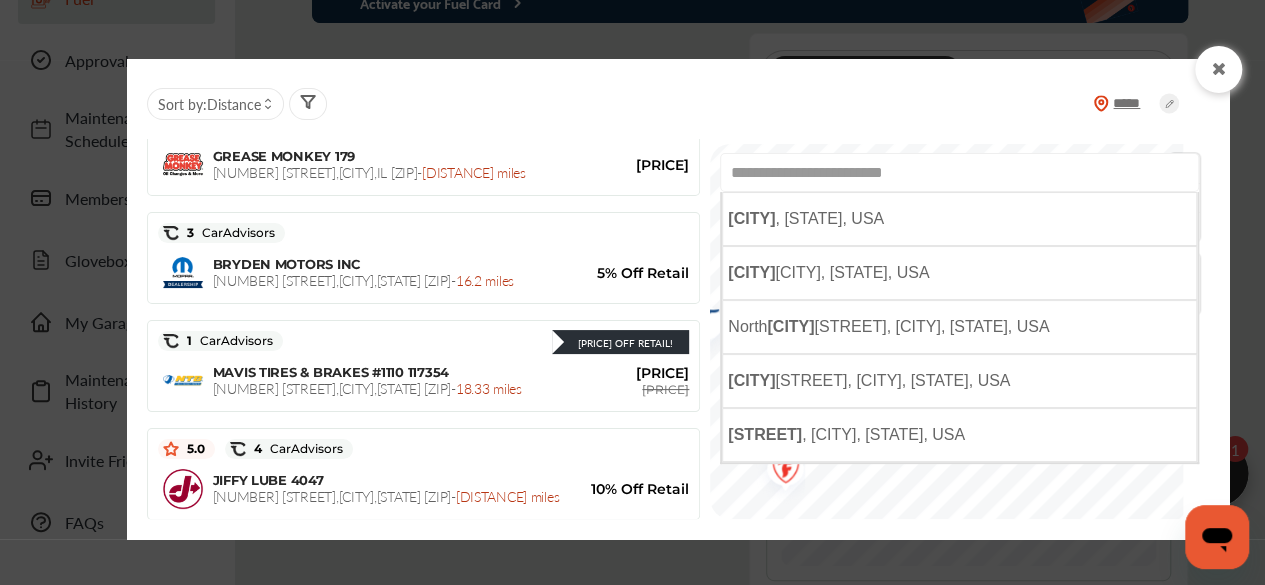 type on "**********" 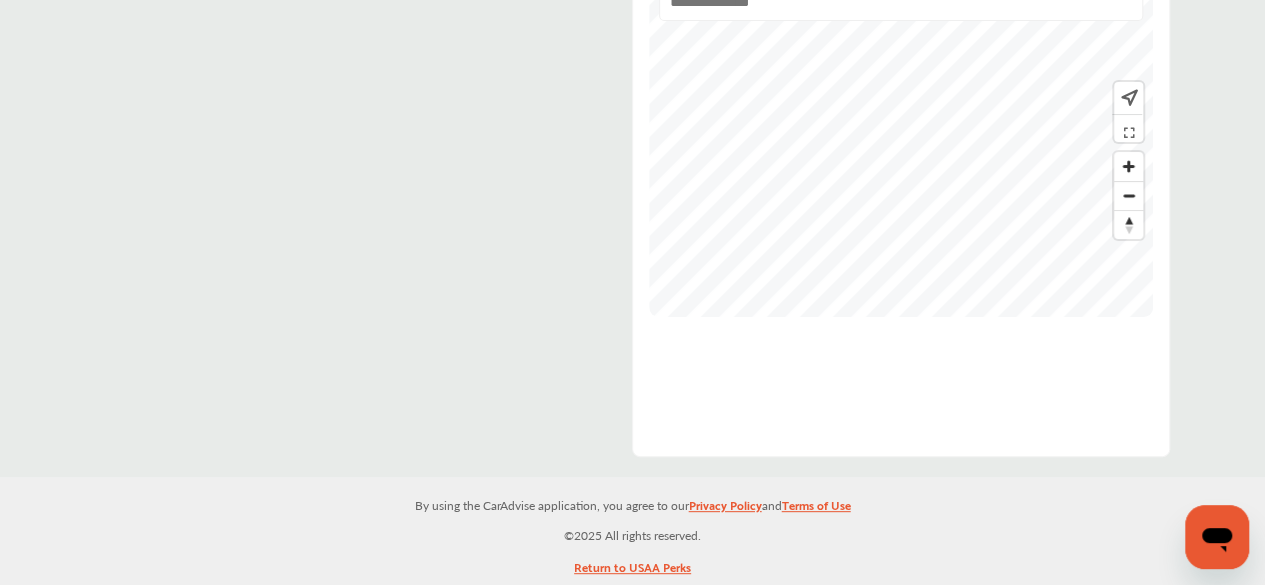 scroll, scrollTop: 24, scrollLeft: 0, axis: vertical 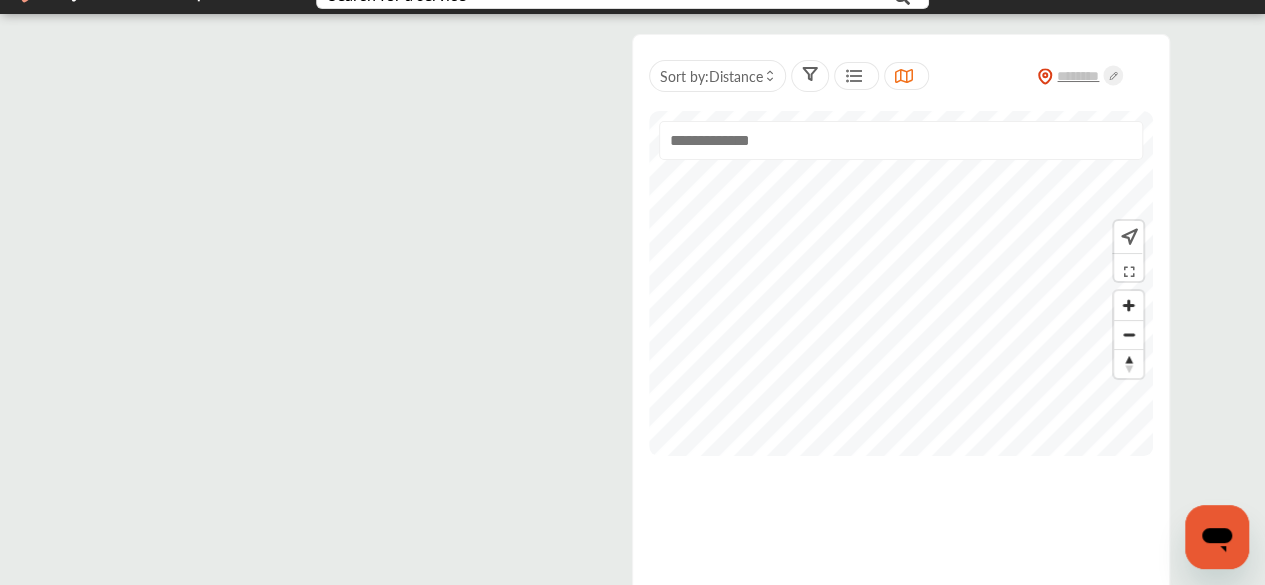 click at bounding box center (901, 140) 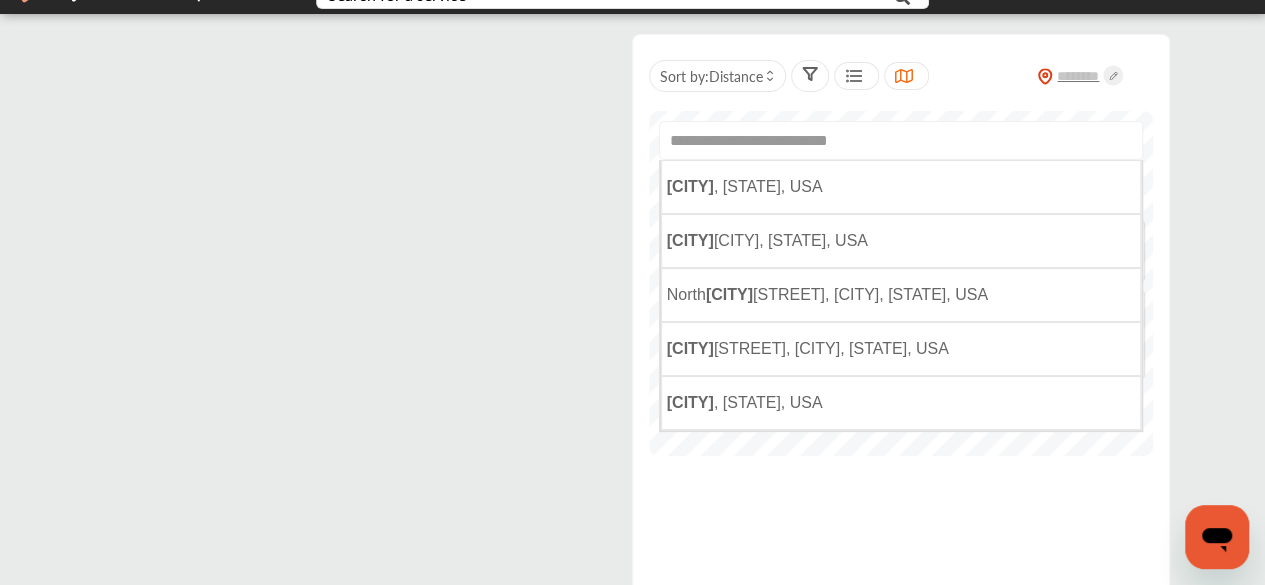 click on "**********" at bounding box center [901, 140] 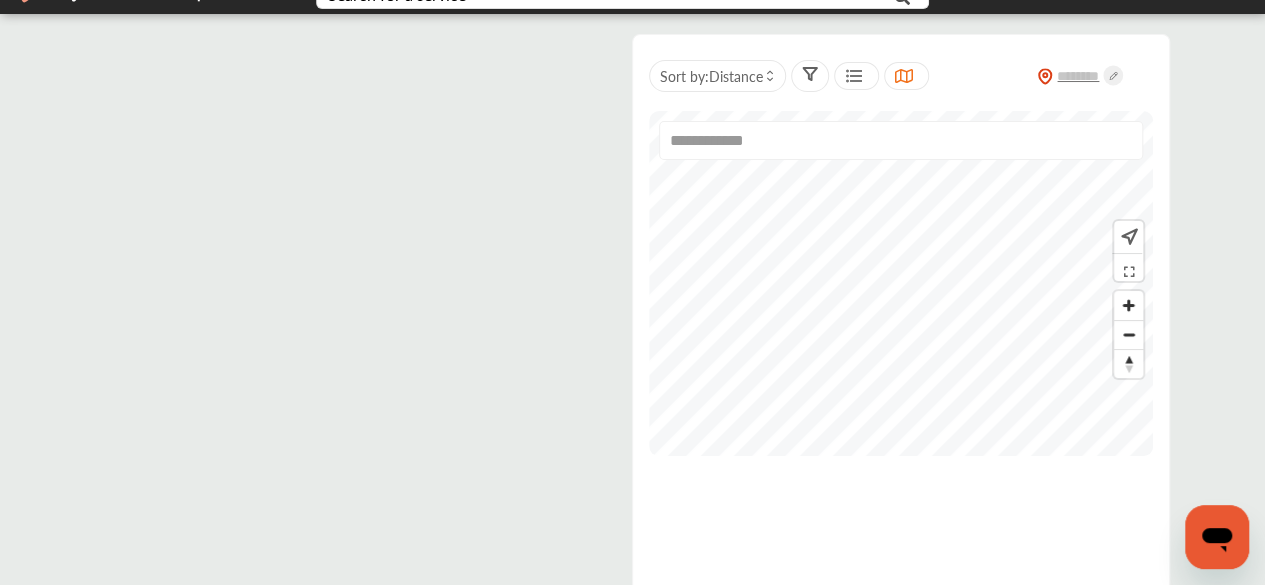 type on "**********" 